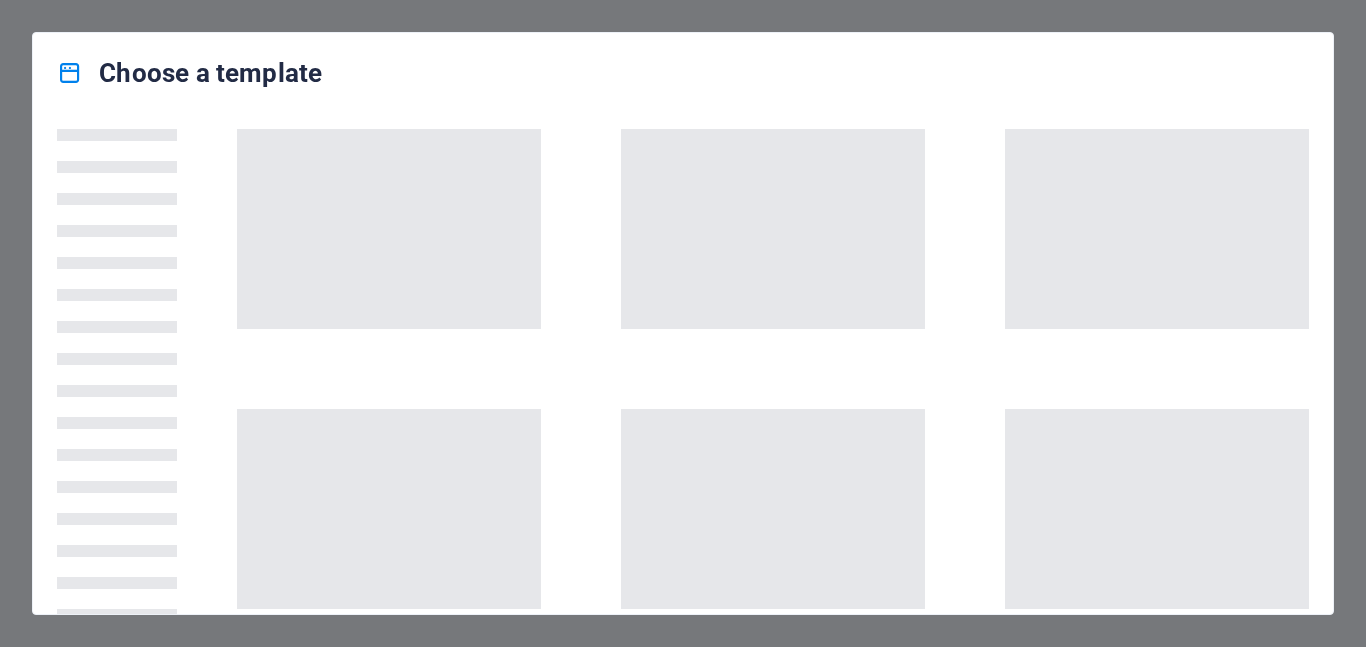 scroll, scrollTop: 0, scrollLeft: 0, axis: both 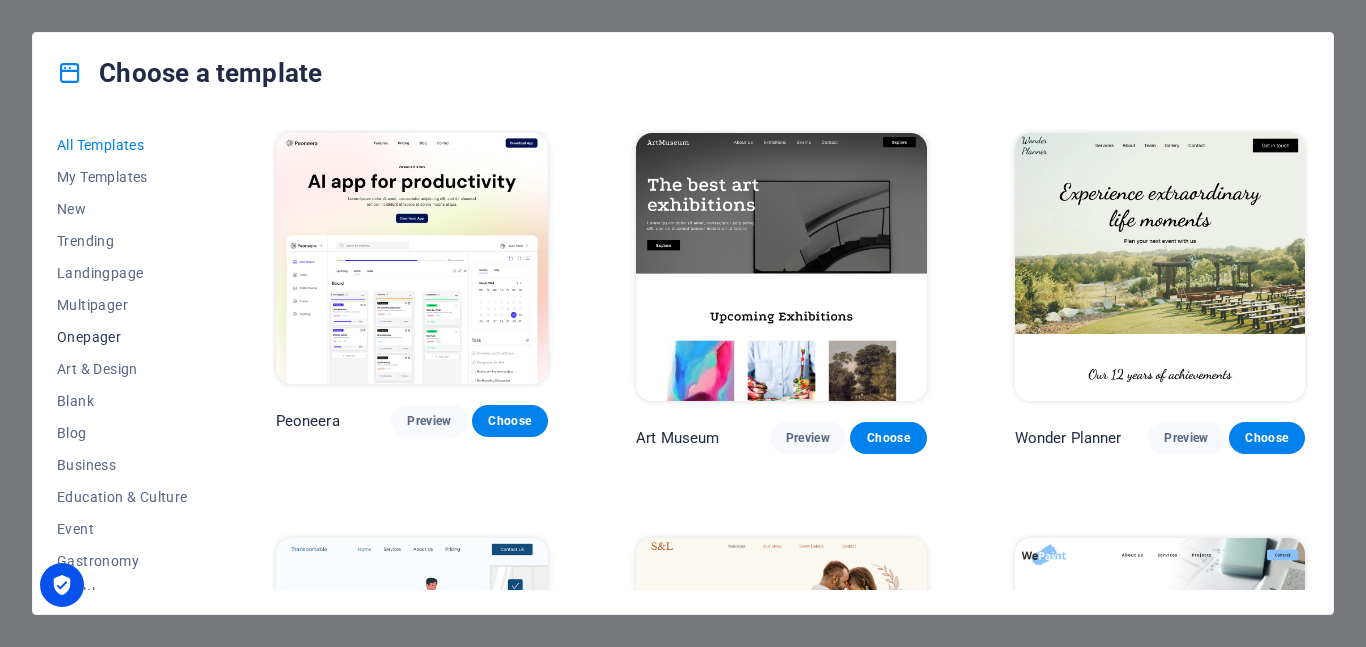 click on "Onepager" at bounding box center (122, 337) 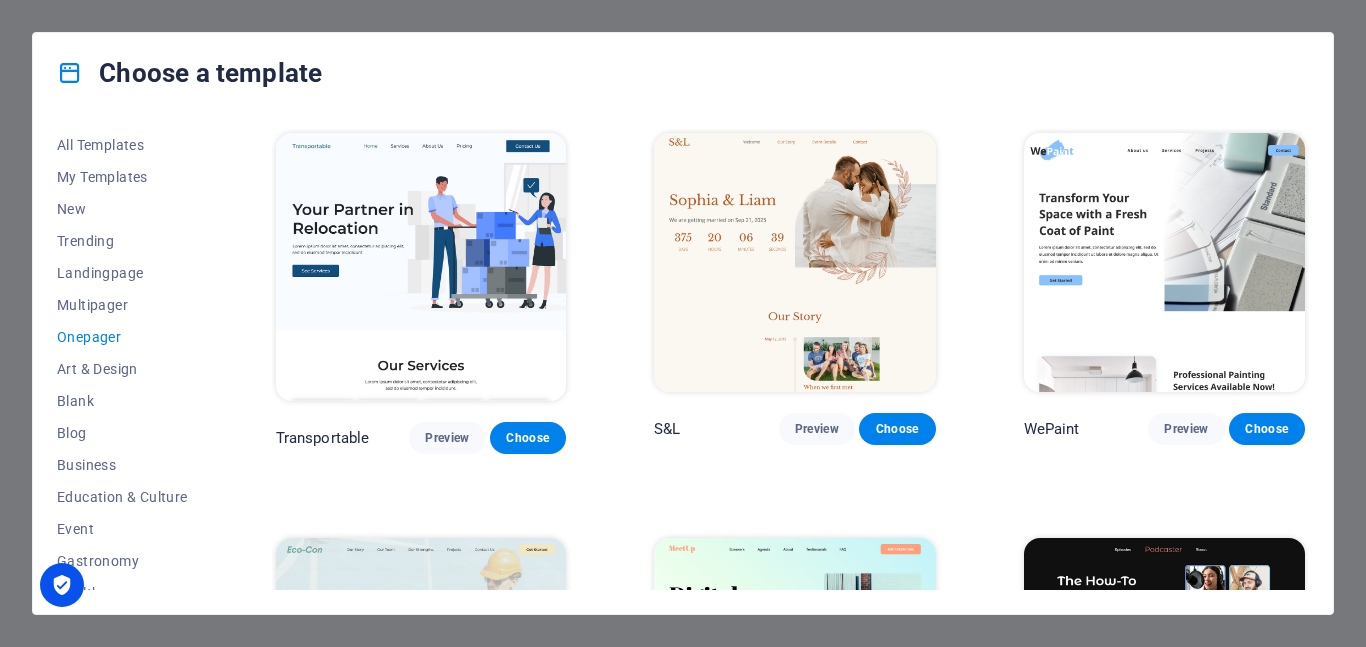 click on "All Templates My Templates New Trending Landingpage Multipager Onepager Art & Design Blank Blog Business Education & Culture Event Gastronomy Health IT & Media Legal & Finance Non-Profit Performance Portfolio Services Sports & Beauty Trades Travel Wireframe Transportable Preview Choose S&L Preview Choose WePaint Preview Choose Eco-Con Preview Choose MeetUp Preview Choose Podcaster Preview Choose UrbanNest Interiors Preview Choose Green Change Preview Choose Cleaner Preview Choose [PERSON_NAME] Preview Choose Drive Preview Choose Wanderlust Preview Choose [GEOGRAPHIC_DATA] Preview Choose Gadgets Preview Choose Max Hatzy Preview Choose Handyman Preview Choose Blogger Preview Choose Création Preview Choose Pesk Preview Choose Priodas Preview Choose Wireframe One Preview Choose Evergreen Preview Choose Kids-Events Preview Choose CleanCar Preview Choose Protector Preview Choose Pizzeria Di [DEMOGRAPHIC_DATA] Preview Choose Vinyasa Preview Choose [PERSON_NAME] Preview Choose Woody Preview Choose BRGs Preview Choose Genius Preview Choose Volare Opus" at bounding box center (683, 363) 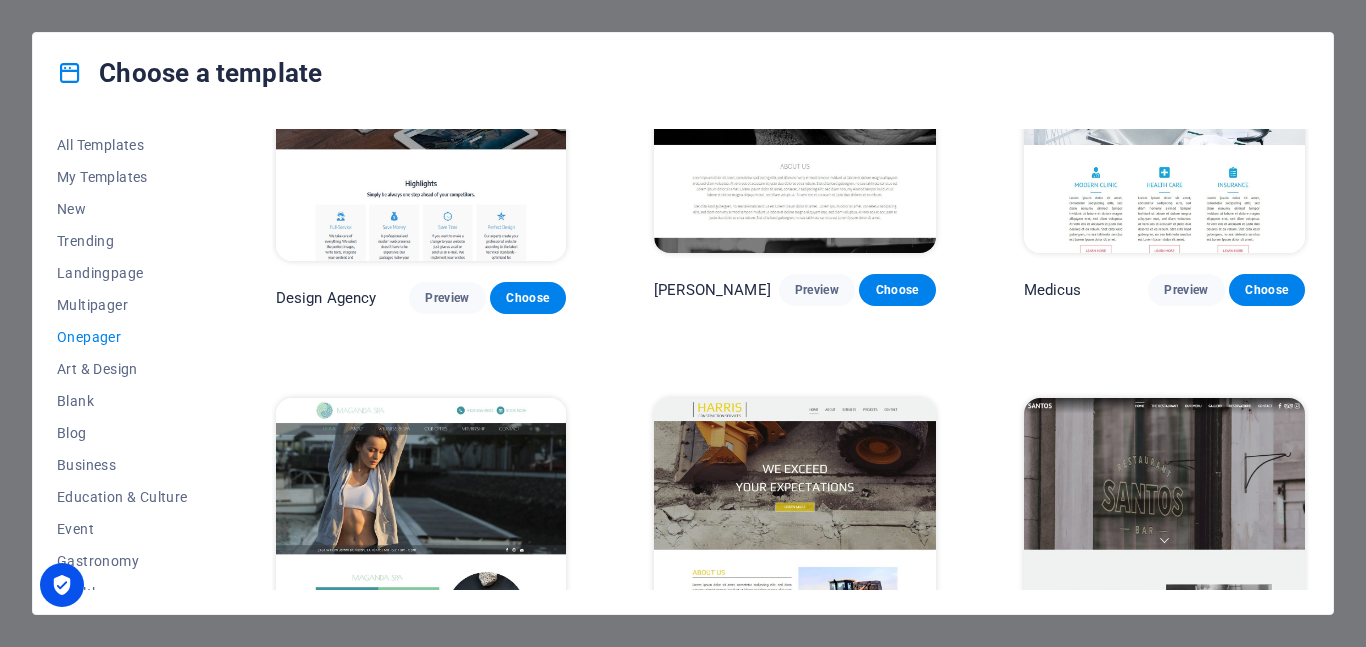 scroll, scrollTop: 8602, scrollLeft: 0, axis: vertical 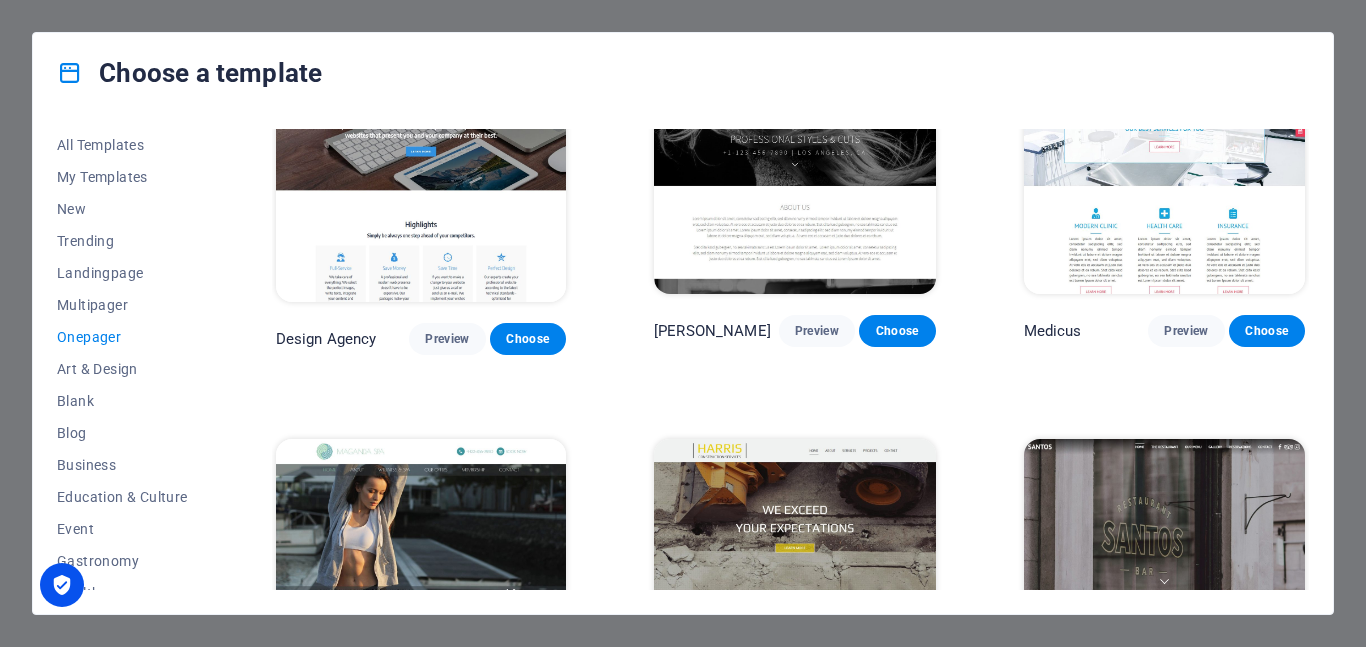 click on "Choose" at bounding box center [1267, 735] 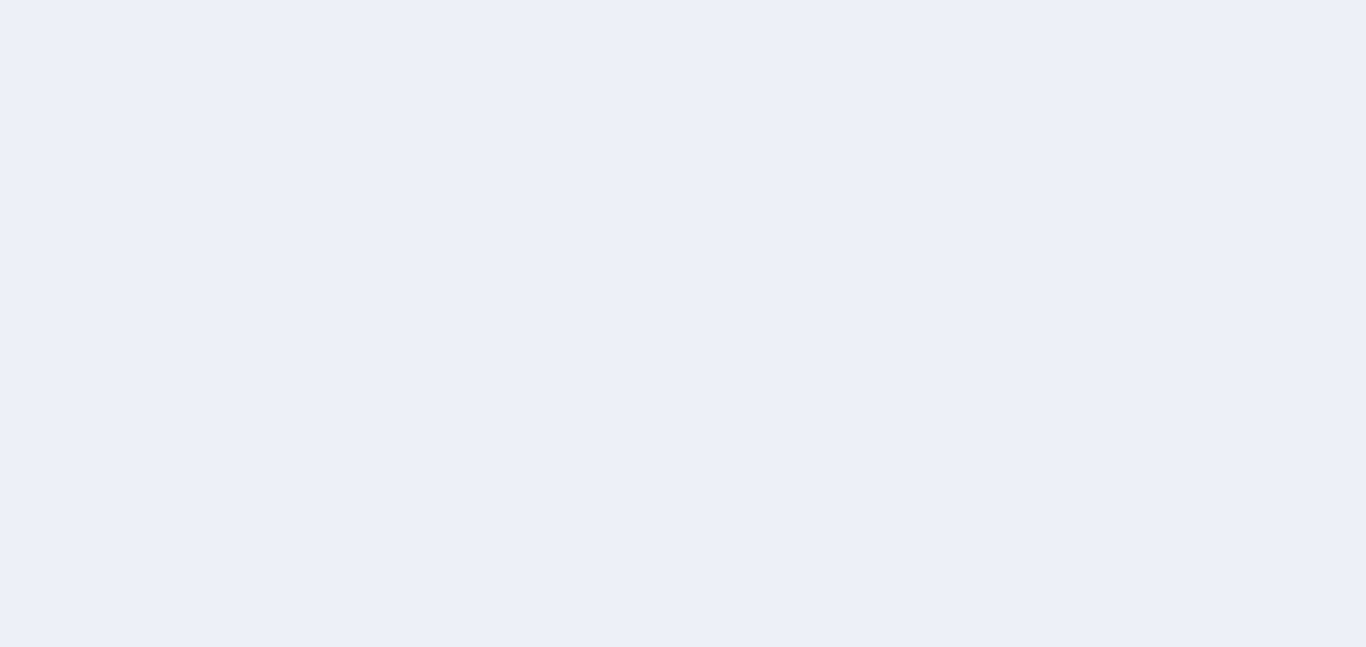 scroll, scrollTop: 0, scrollLeft: 0, axis: both 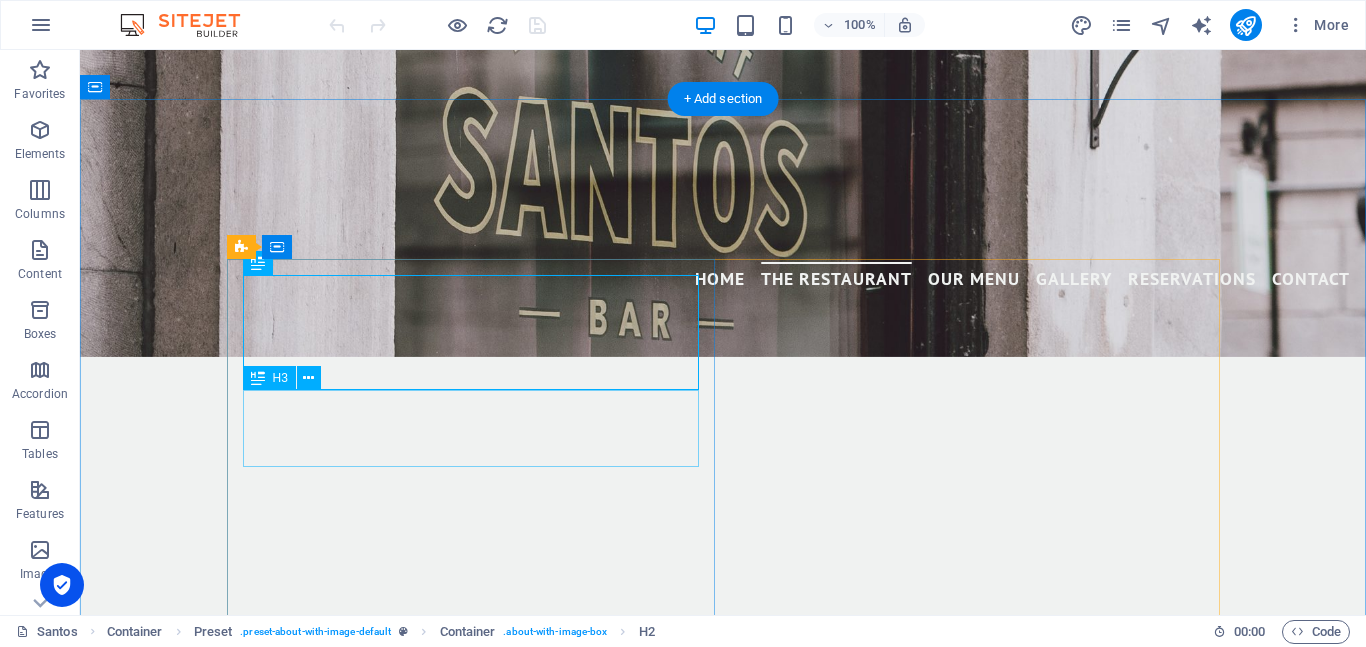 click on "Your award-winning restaurant in the heart of [GEOGRAPHIC_DATA]" at bounding box center [723, 1097] 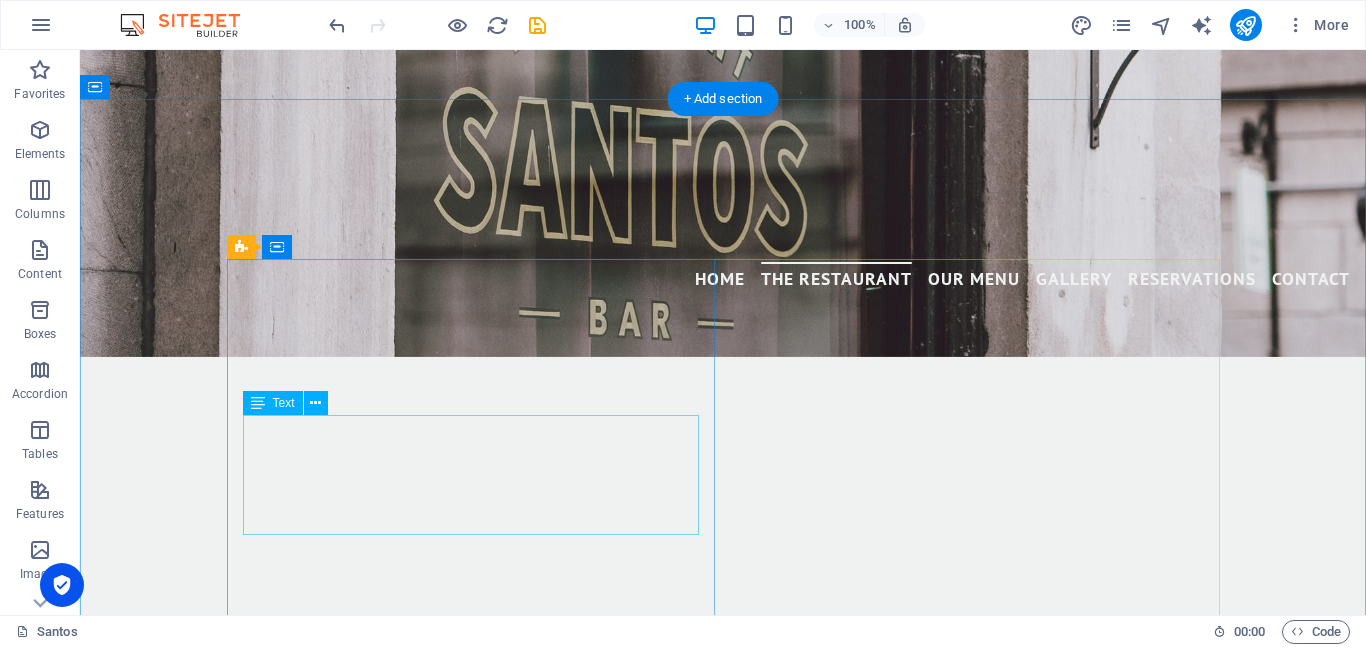 click on "Lorem ipsum dolor sit amet, consetetur sadipscing elitr, sed diam nonumy eirmod tempor invidunt ut labore et dolore magna aliquyam erat, sed diam voluptua. At vero eos et accusam et [PERSON_NAME] duo [PERSON_NAME] et ea rebum. Stet clita kasd gubergren, no sea takimata sanctus est Lorem ipsum dolor sit amet." at bounding box center (723, 1187) 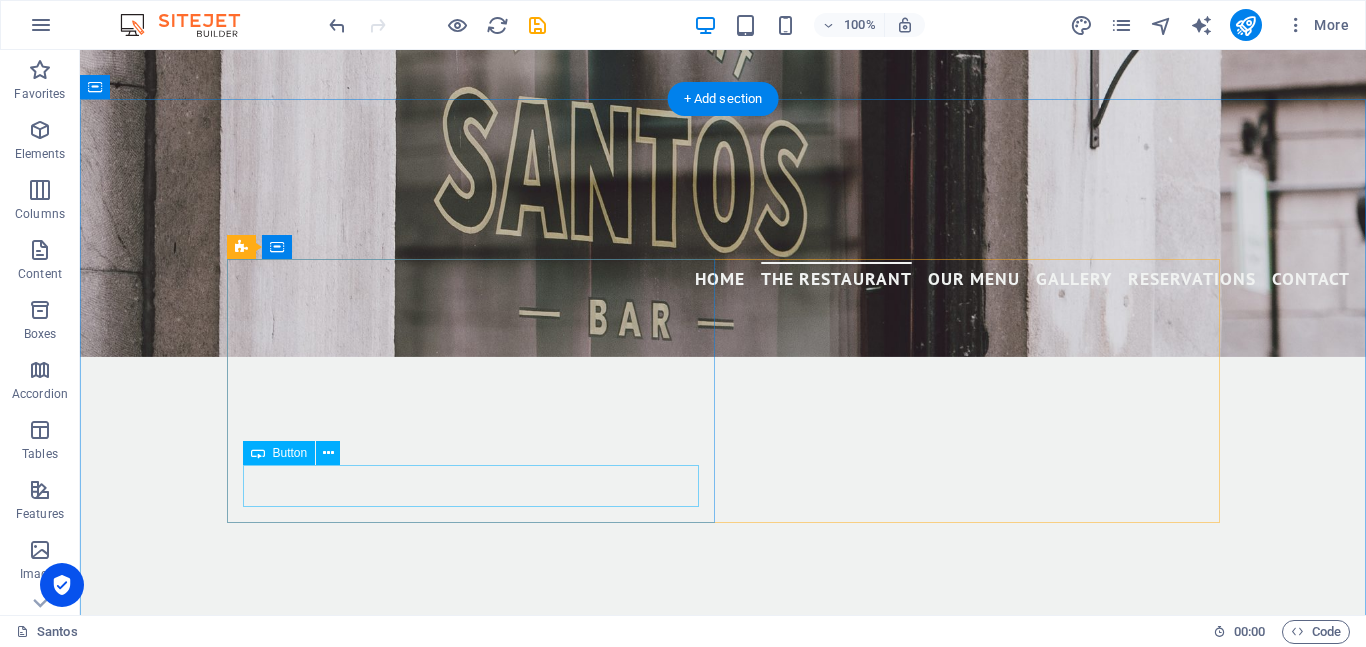 click on "have a look at our menu" at bounding box center [723, 1174] 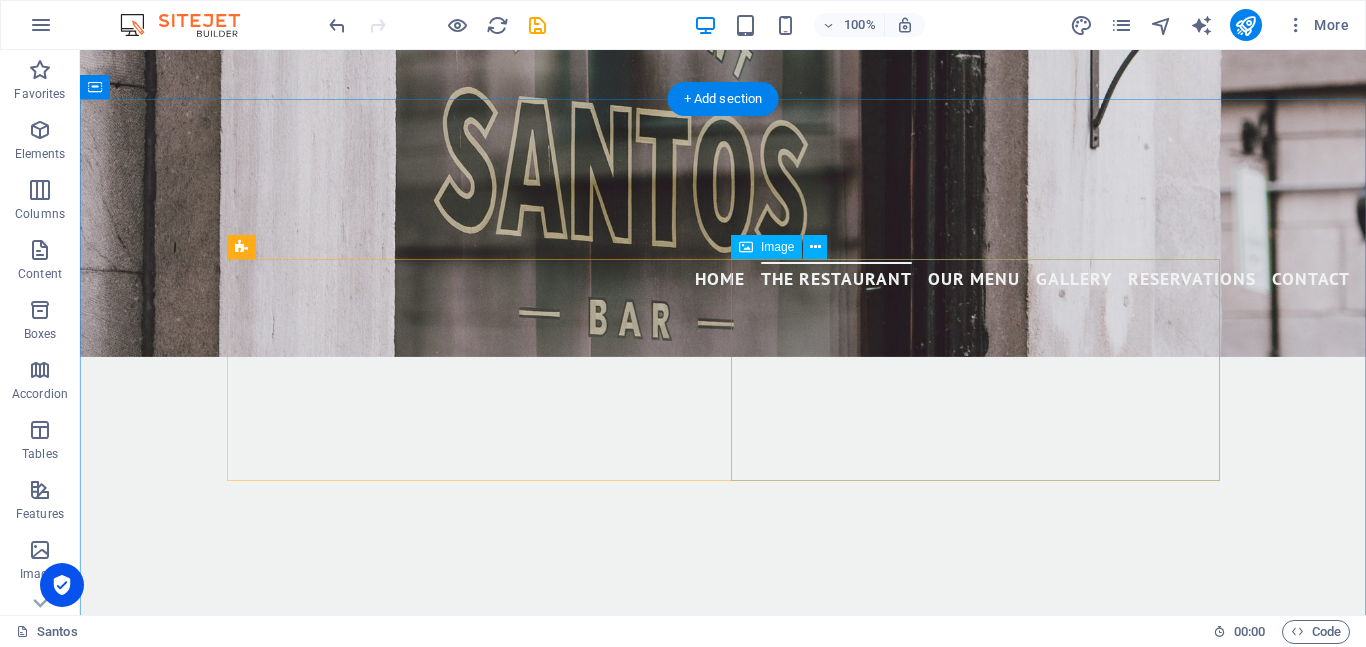 click at bounding box center (378, 1227) 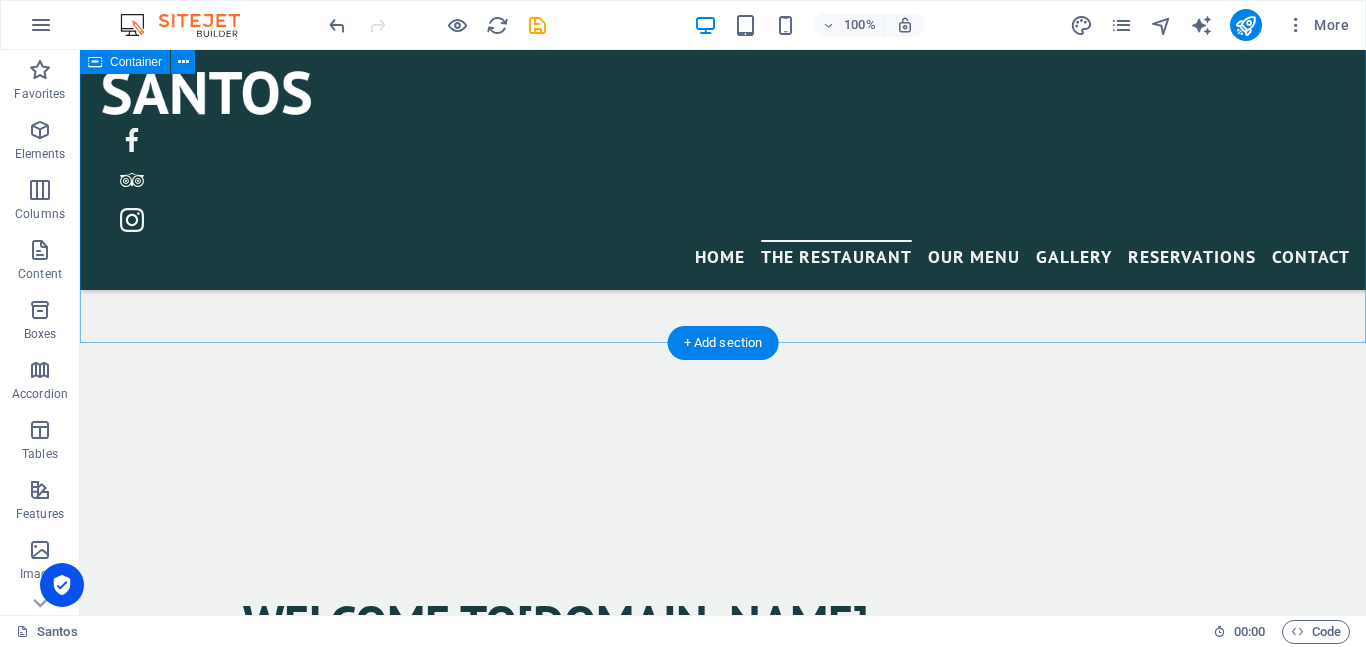 scroll, scrollTop: 850, scrollLeft: 0, axis: vertical 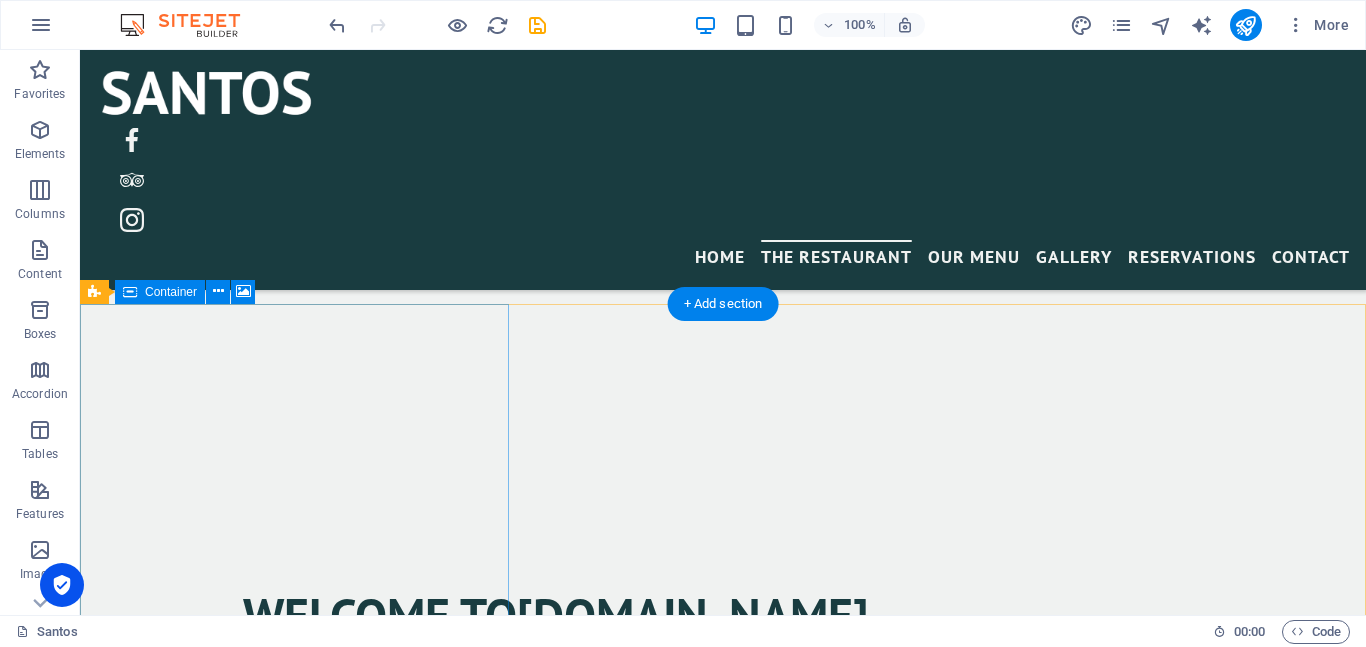 click on "Drop content here or  Add elements  Paste clipboard" at bounding box center (723, 2159) 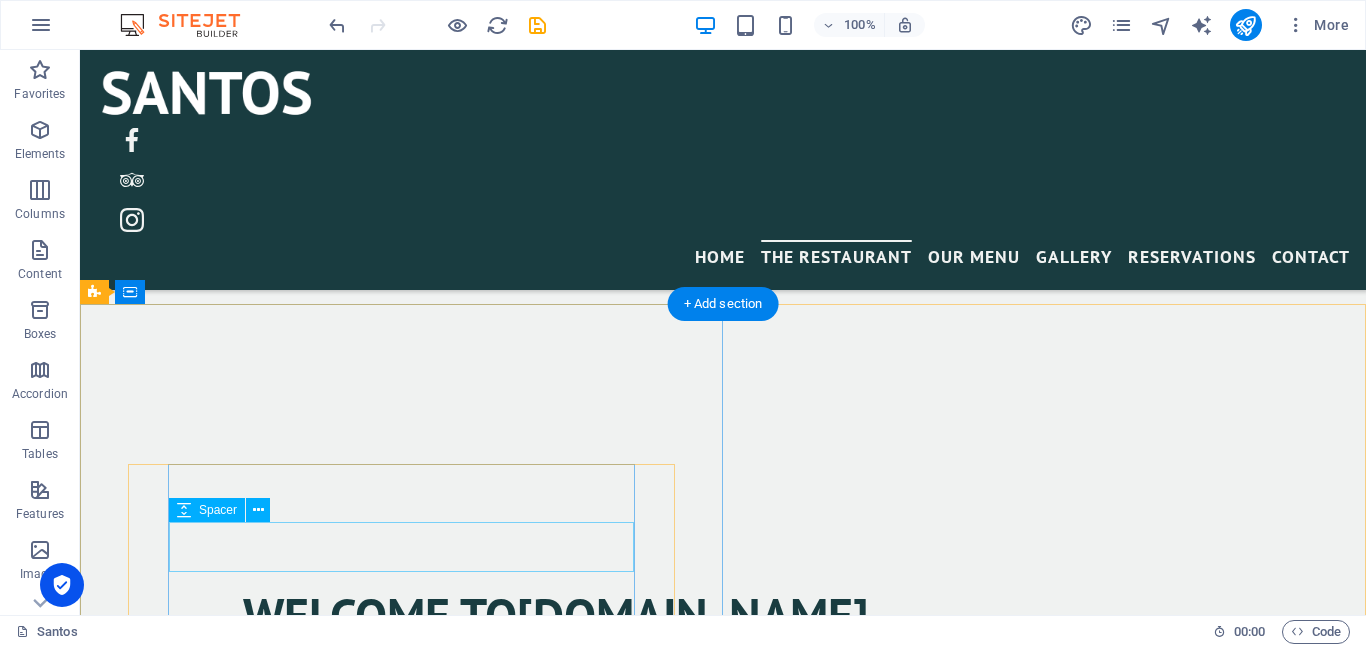 click at bounding box center [723, 1139] 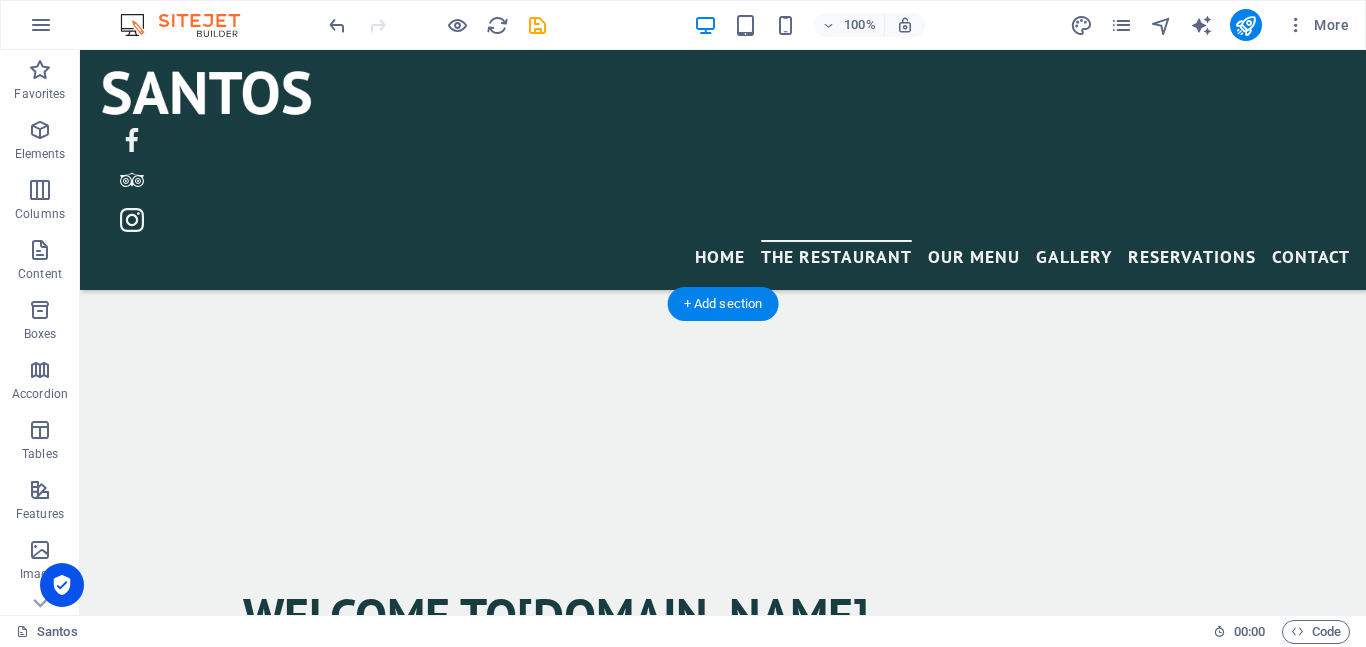 click on "Sea Bass Ceviche (Sesame, Pear and Cilantro) Ratatouille (Goat Cheese and Thyme) Bolognese Tortellini (Cheese and Spinach Filling) Brook Trout (Potatoes, Parsley and Spring Onions) Hungarian Goulash (Dill and Beef) Angus Steak (300g - Potato Wedges) French Cheese Variation Apple-Crumble with Cinnamon and Almonds Nougat and Raspberry Parfait 21 Euro One-Course Meal 35 Euro Two-Course Meal 50 Euro Three-Course Meal 15 Euro Every additional Course" at bounding box center (723, 1343) 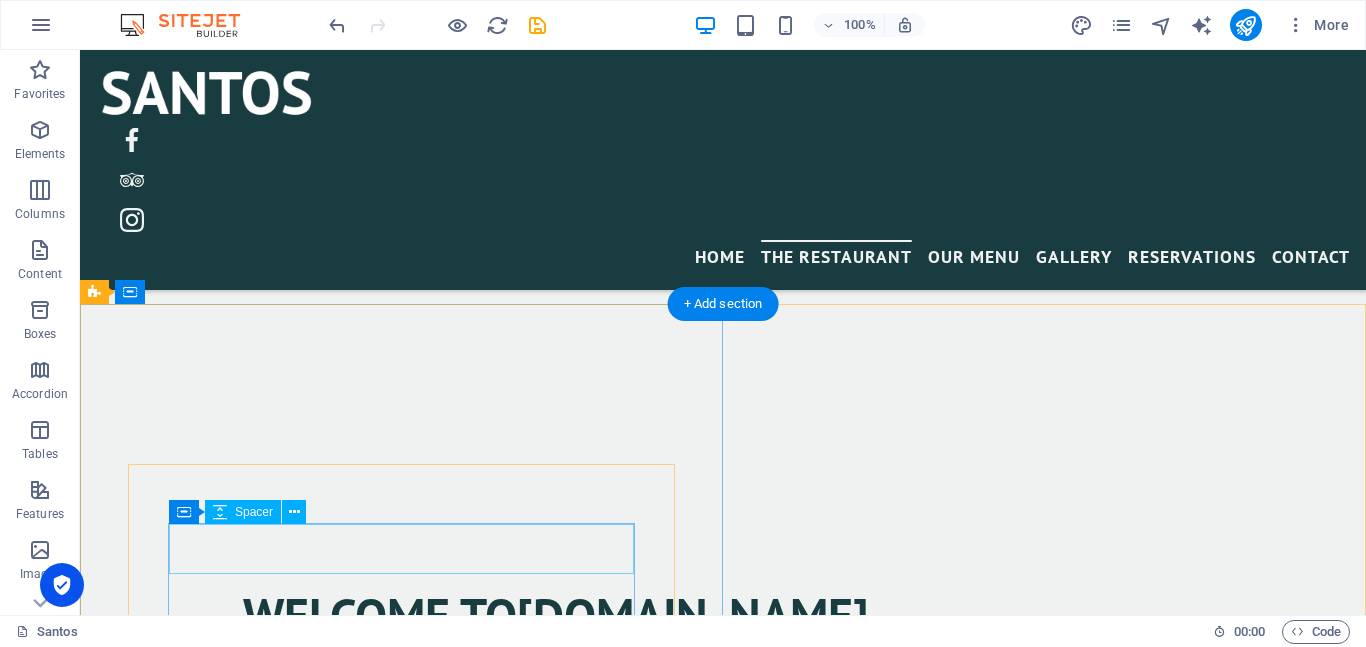 click at bounding box center (723, 1141) 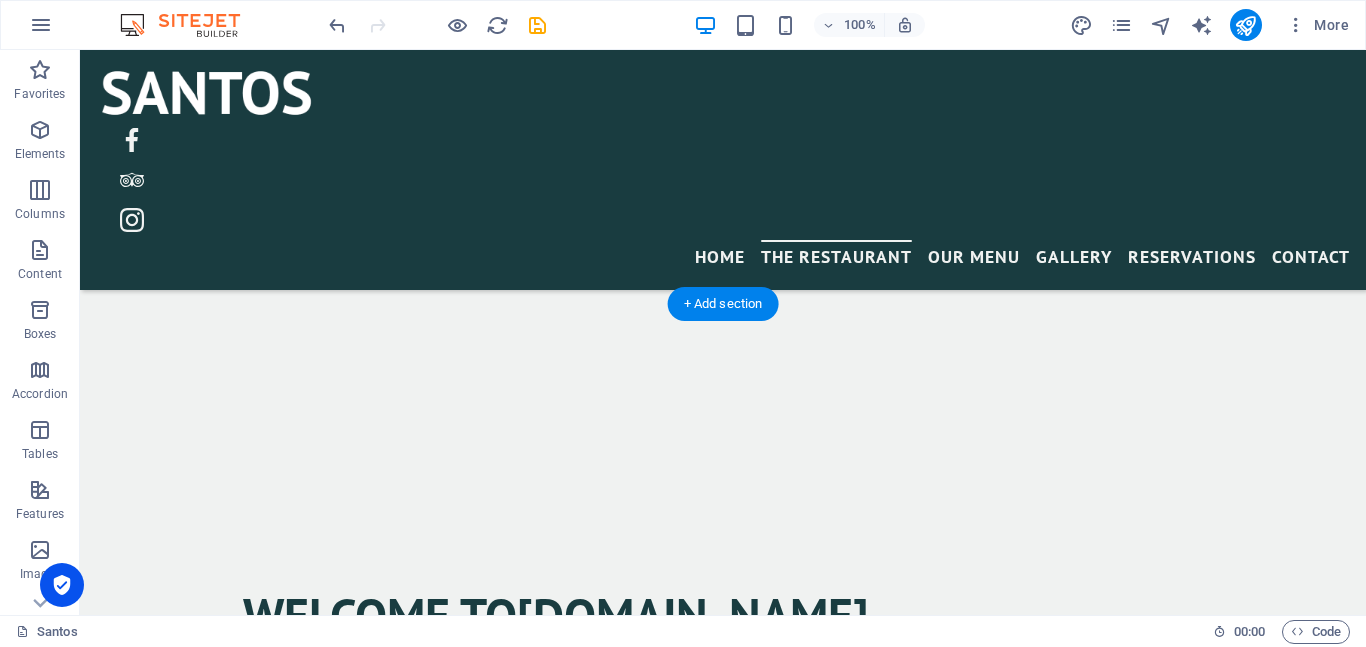 click on "Long Drinks Gin & Tonic  12 Euro Aperol & Prosecco  12 Euro Campari & Juice  12 Euro Cocktails Moscow Mule  12 Euro Cosmopolitan  12 Euro Old Fashioned  12 Euro Wine Royale Sauvignon   42 Euro Cabernet Sauvignon  42 Euro Collezione Pinot Nero  42 Euro Riesling  42 Euro Signature Drink Gin Fizz  12 Euro" at bounding box center (723, 1345) 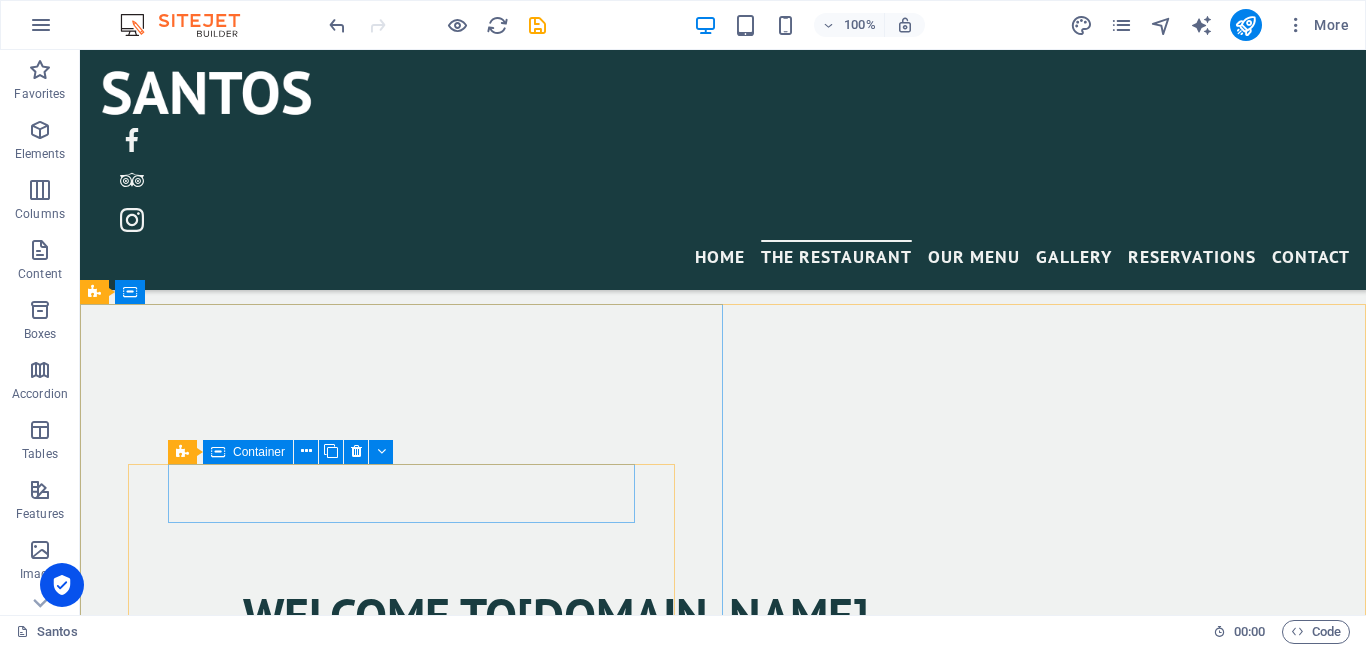 click at bounding box center [218, 452] 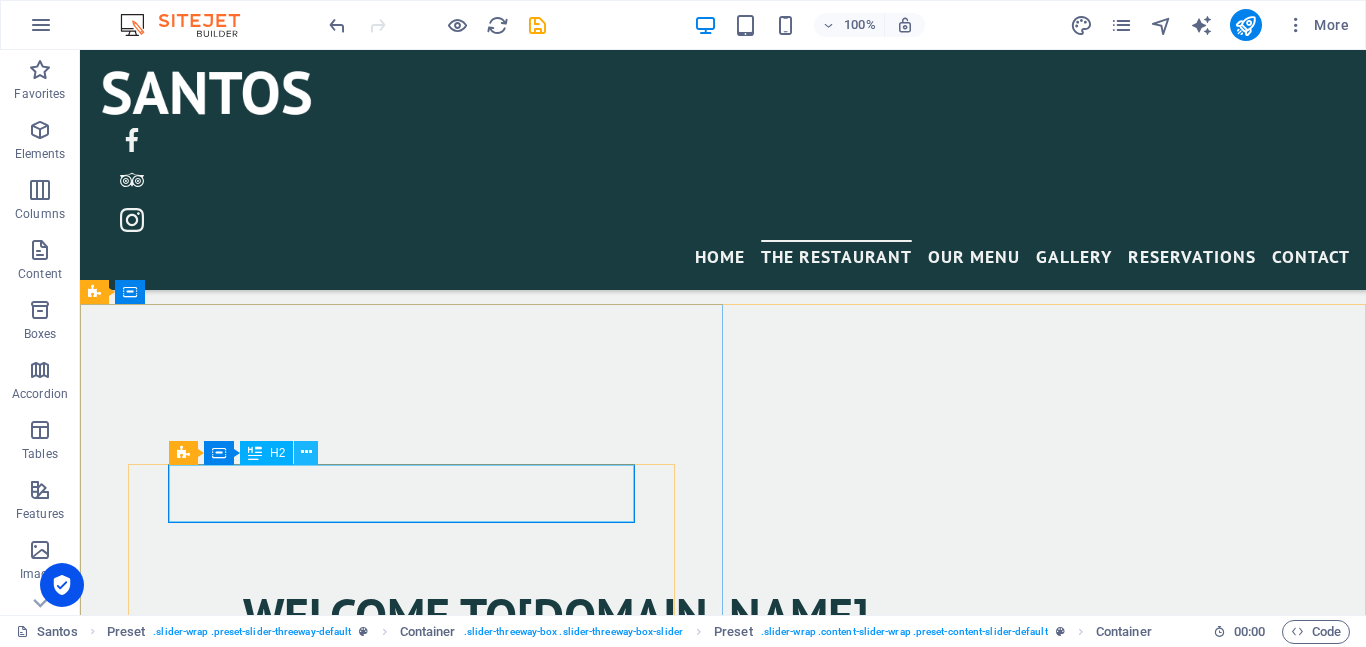 click at bounding box center [306, 452] 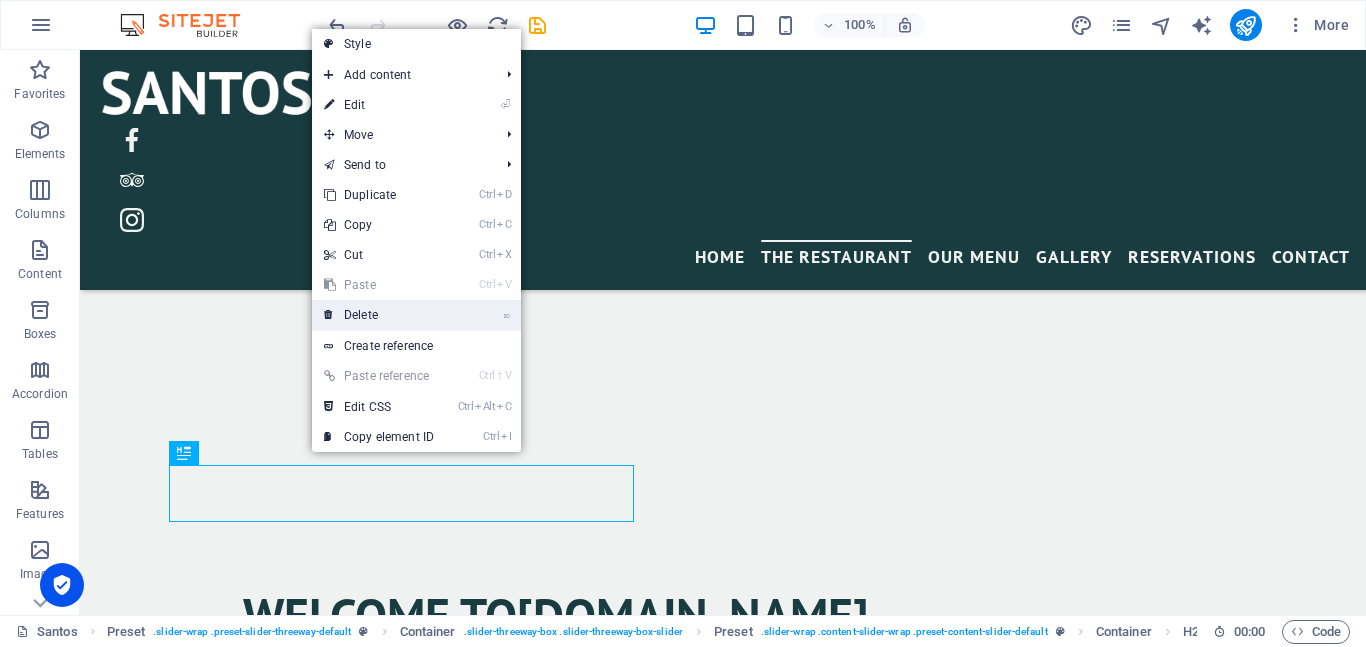 click on "⌦  Delete" at bounding box center [379, 315] 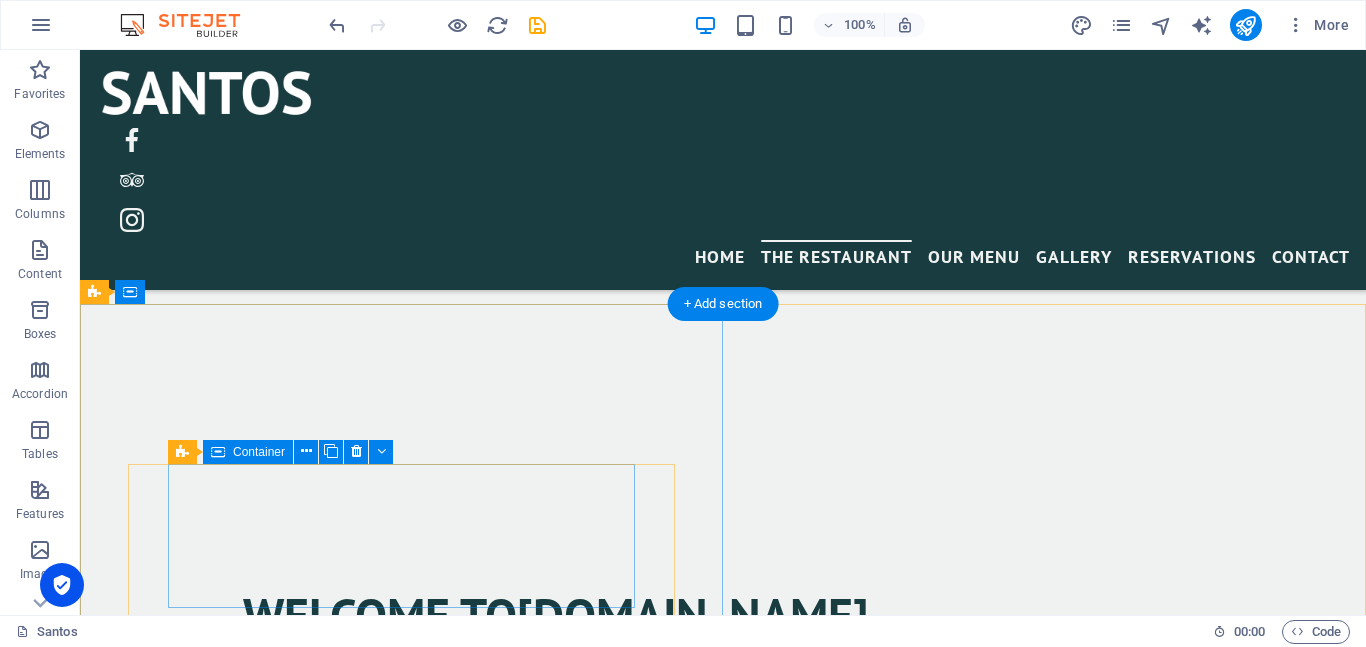 click on "Drop content here or  Add elements  Paste clipboard" at bounding box center [723, 1128] 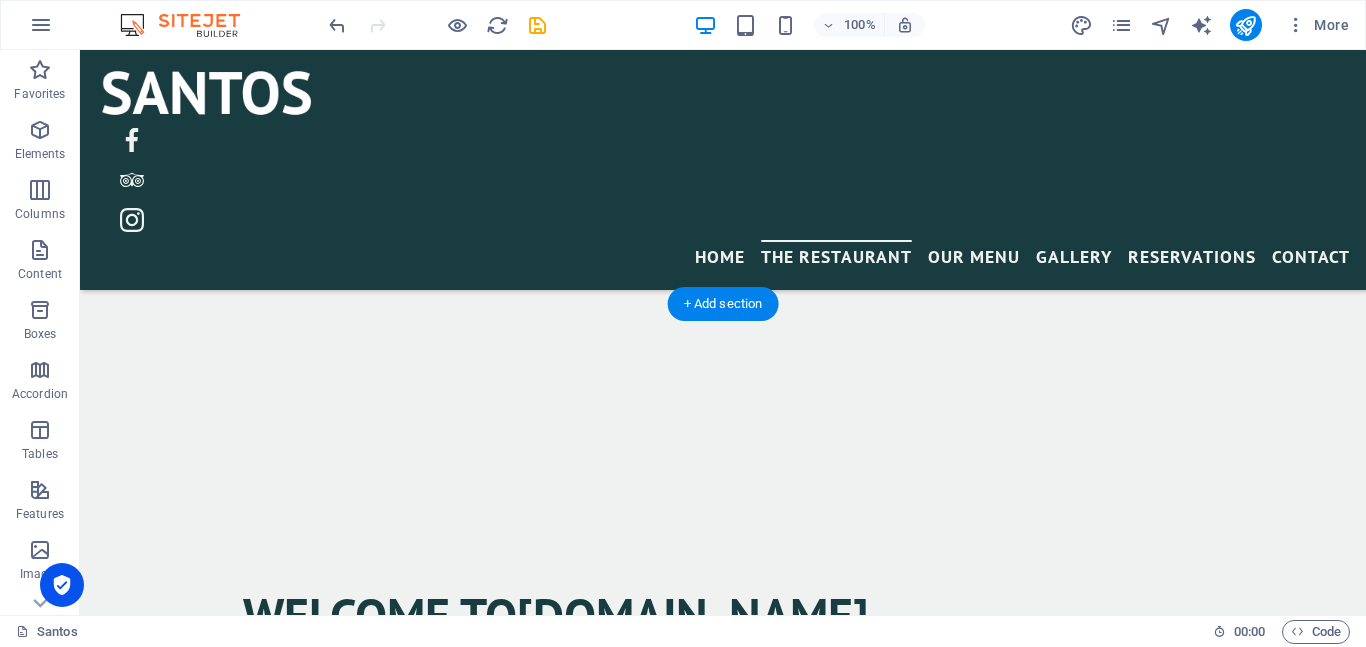 click on "Drop content here or  Add elements  Paste clipboard" at bounding box center (723, 1128) 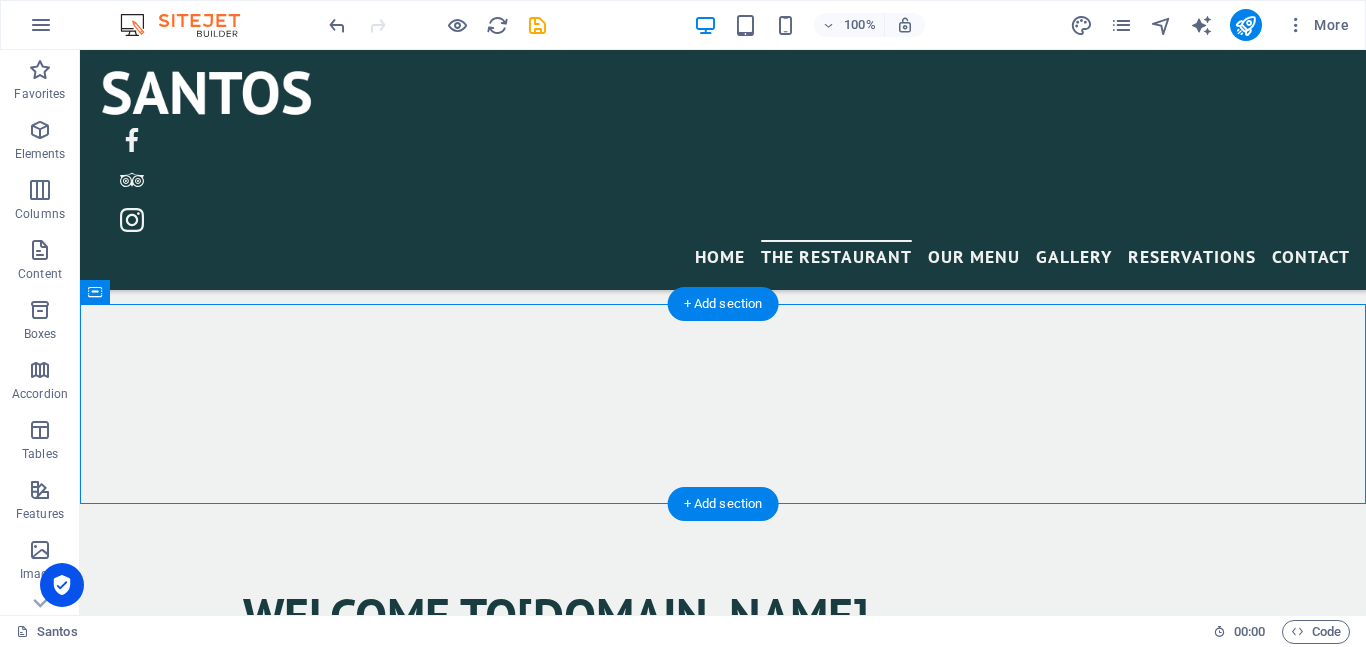 click at bounding box center (723, 960) 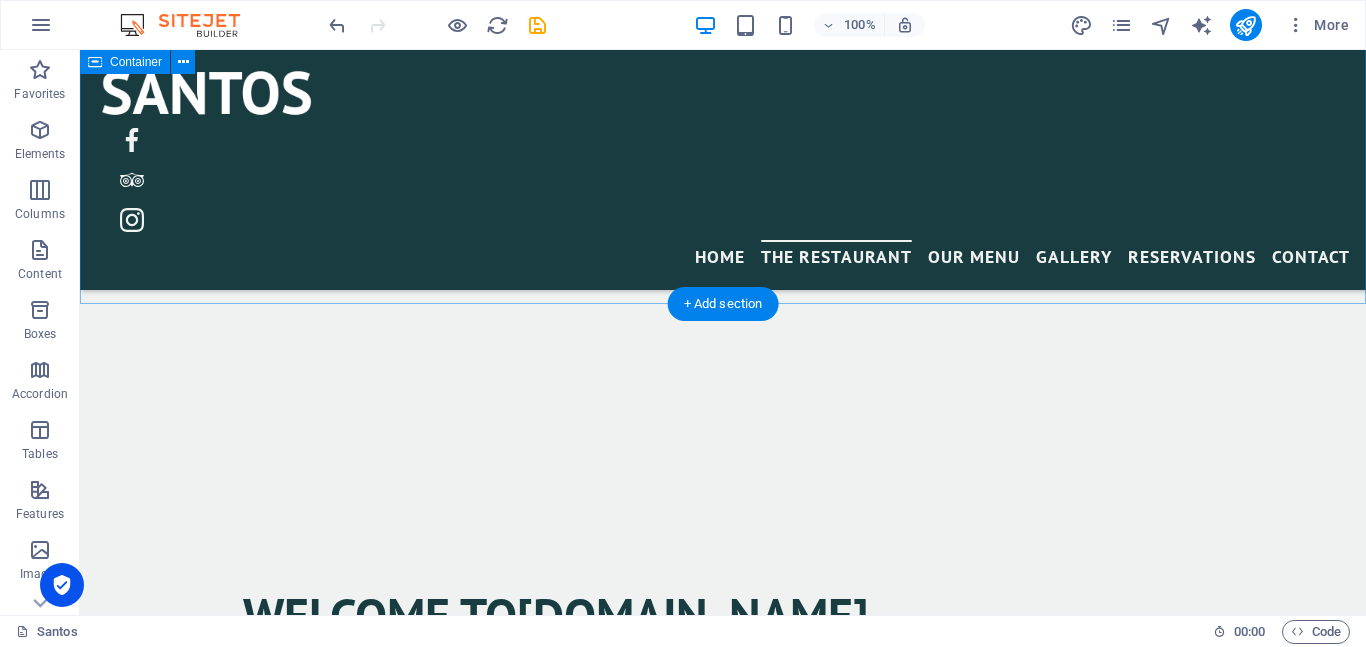 click on "Welcome to  alienjourneys.com" at bounding box center (723, 653) 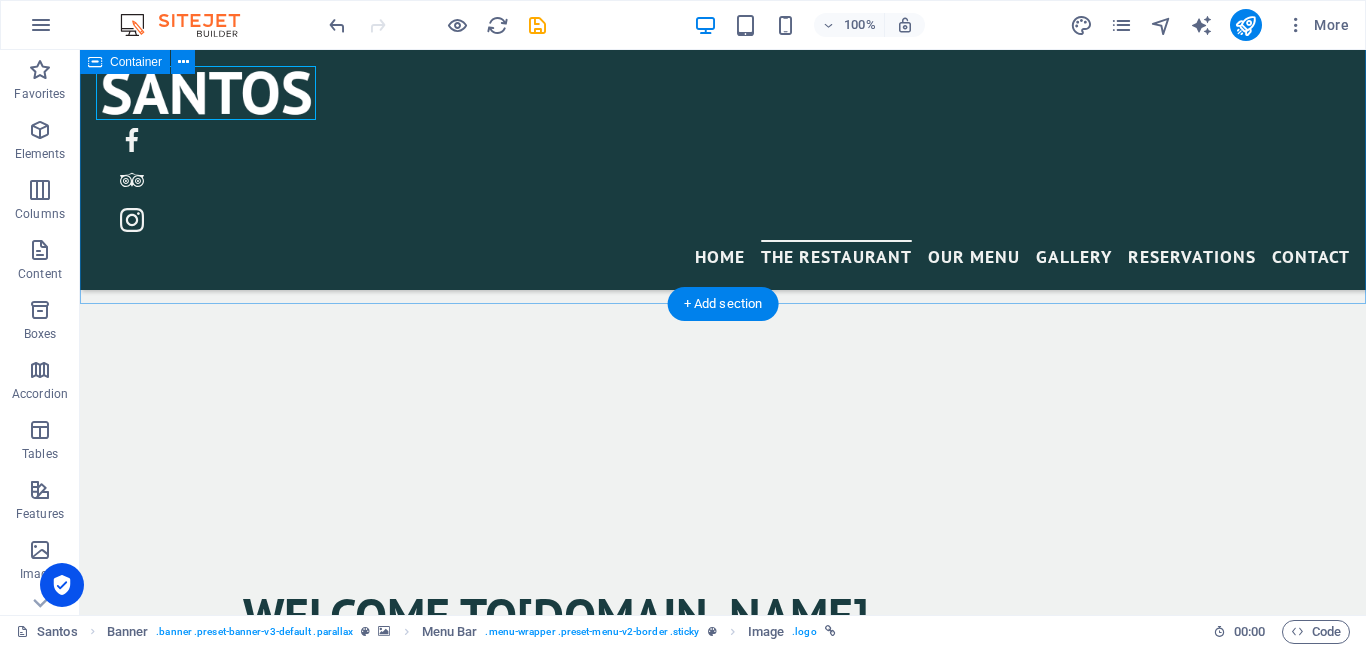 click on "Welcome to  alienjourneys.com" at bounding box center [723, 653] 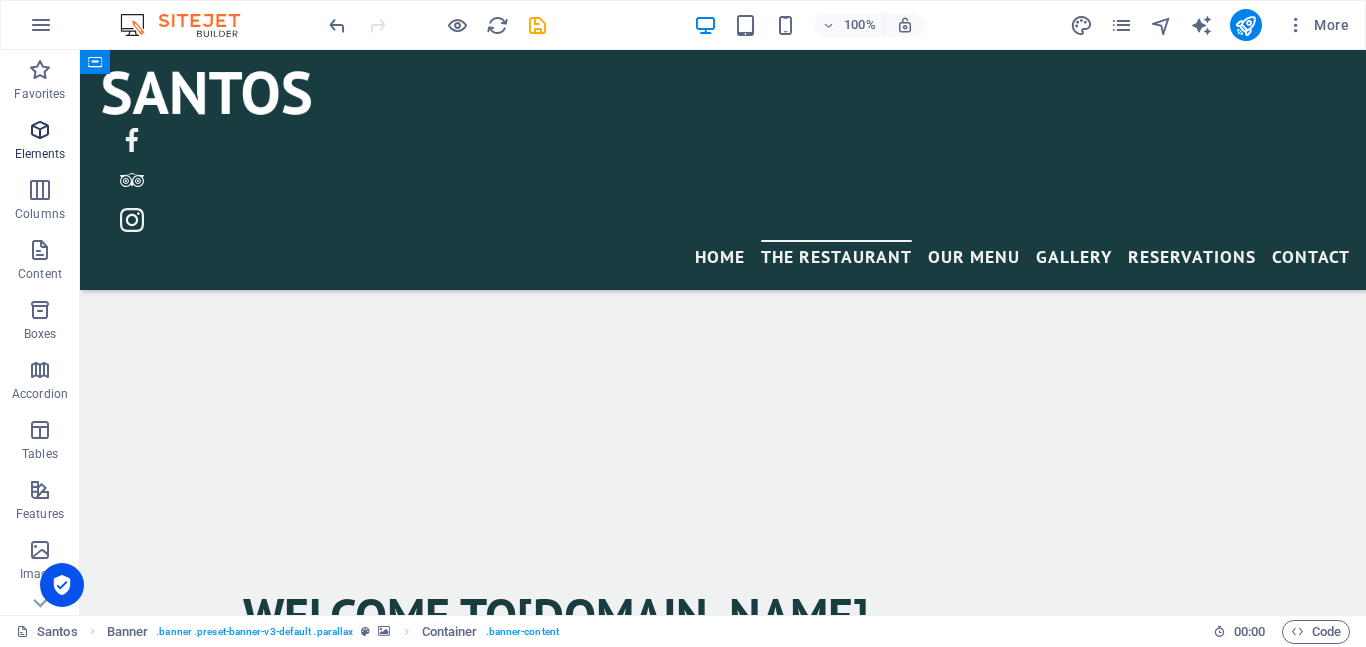 click at bounding box center [40, 130] 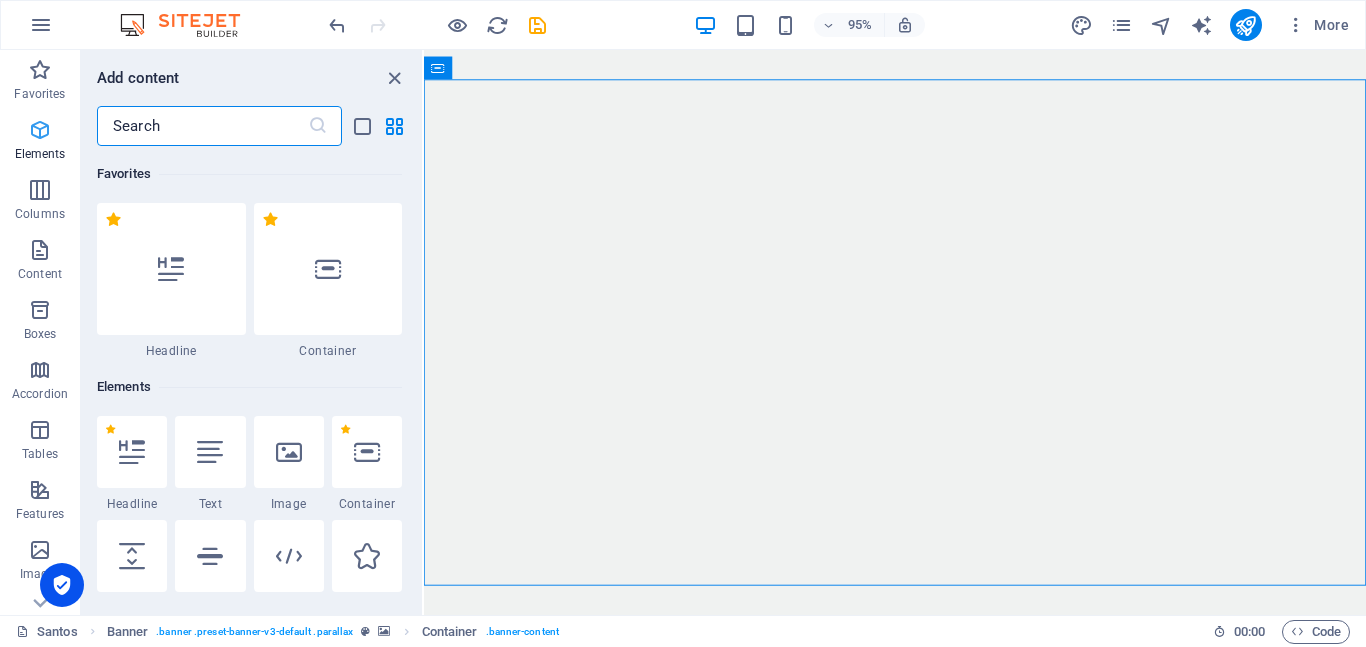 scroll, scrollTop: 55, scrollLeft: 0, axis: vertical 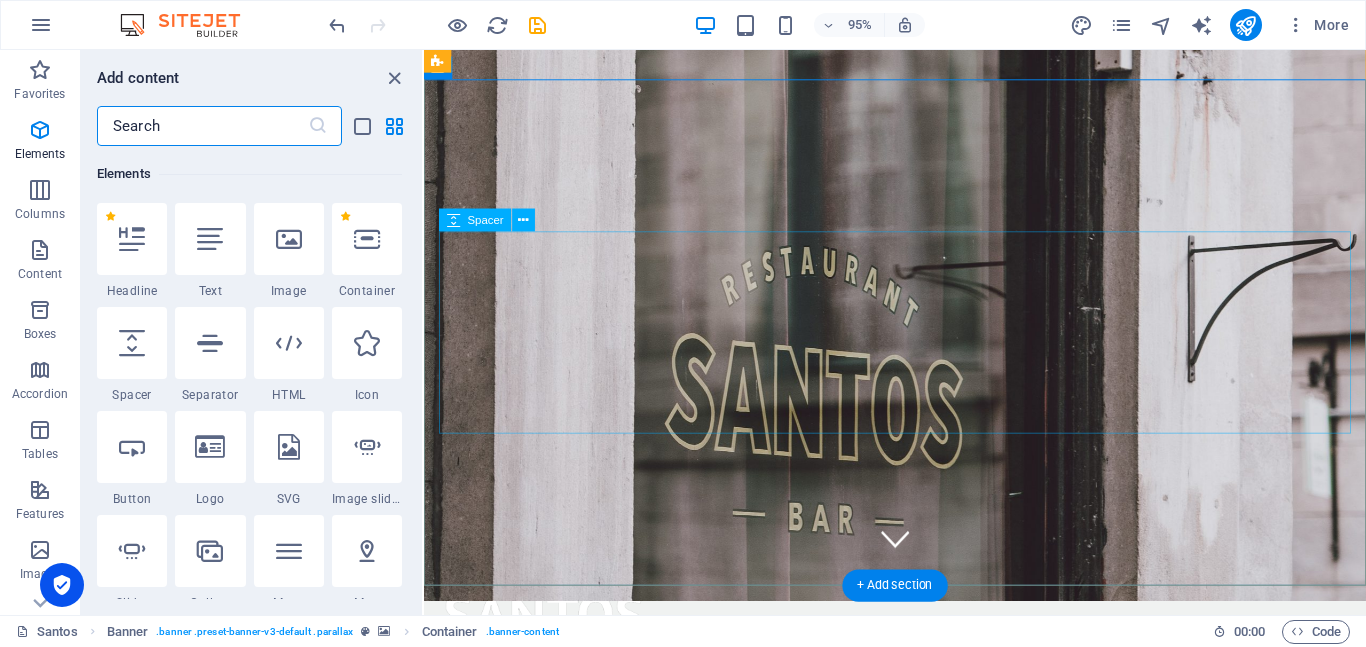 click at bounding box center [920, 1124] 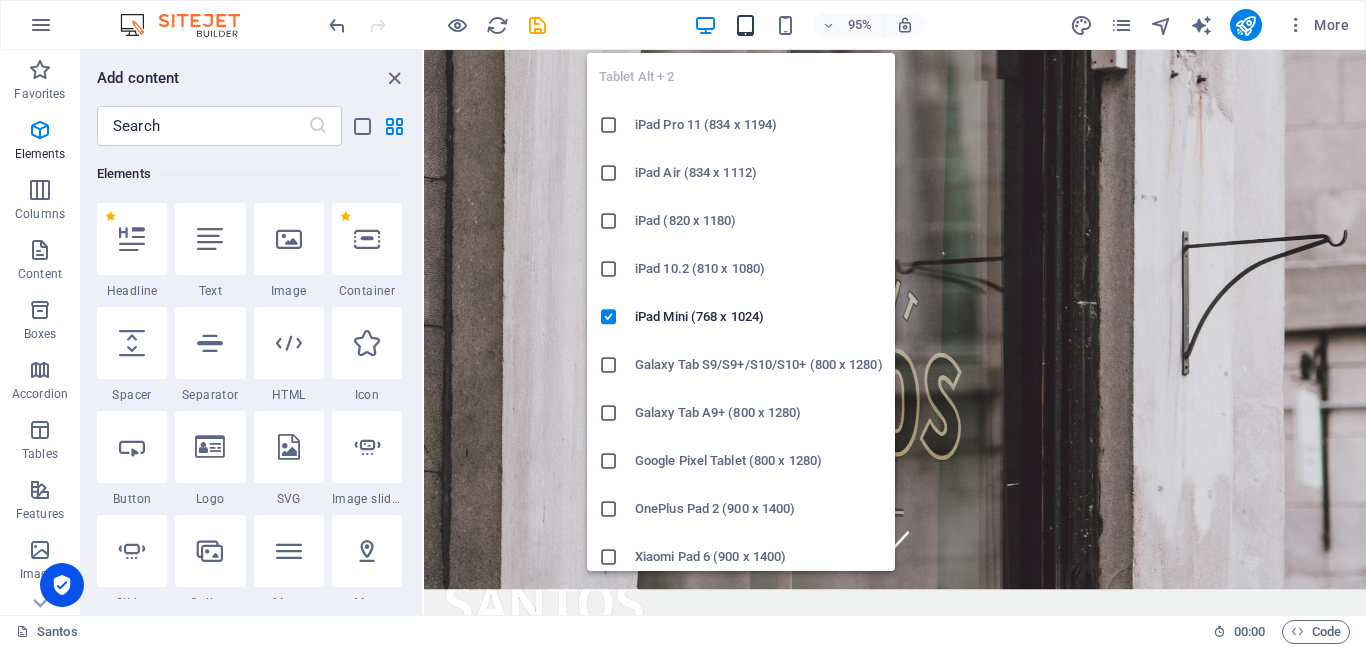 click at bounding box center (745, 25) 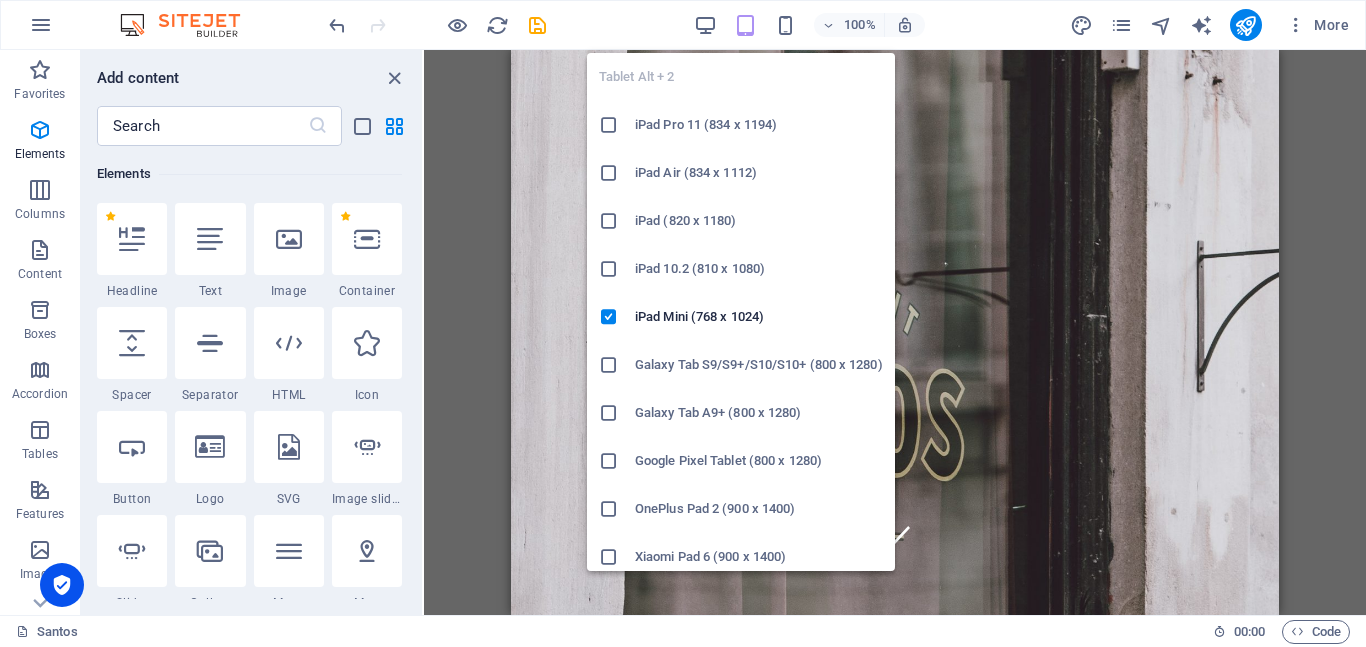 click on "iPad Pro 11 (834 x 1194)" at bounding box center (759, 125) 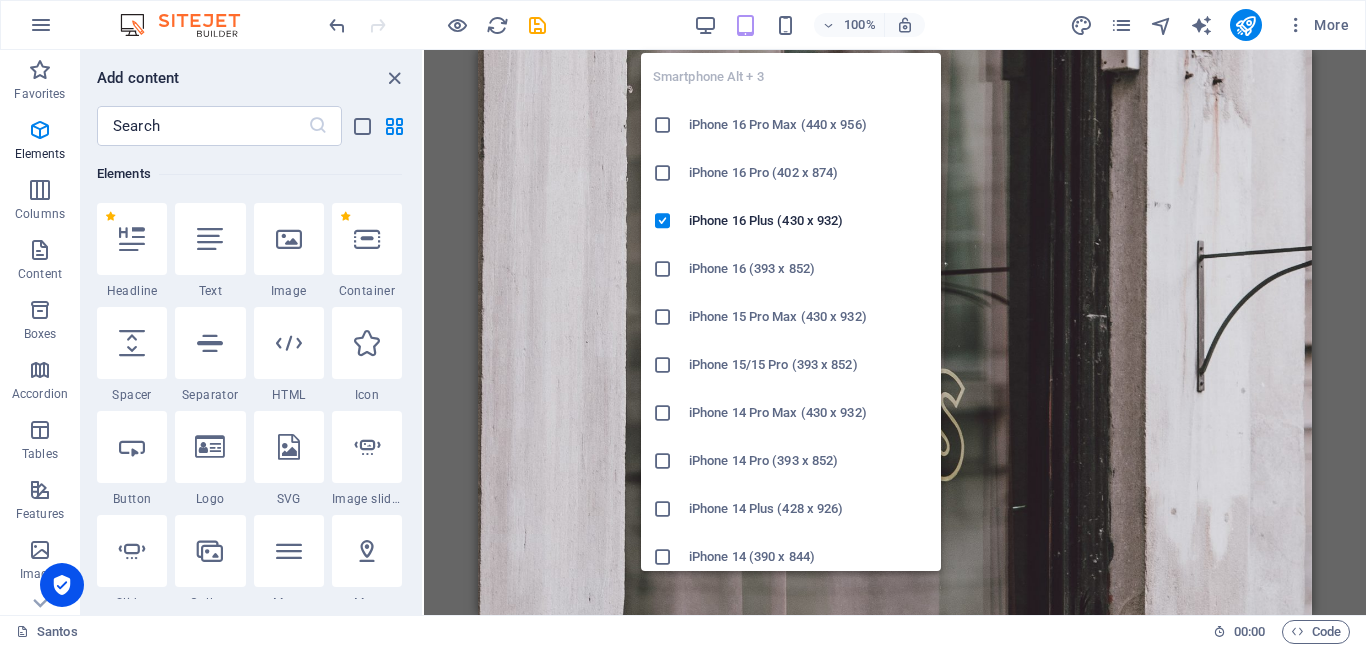 click on "iPhone 16 Pro Max (440 x 956)" at bounding box center (809, 125) 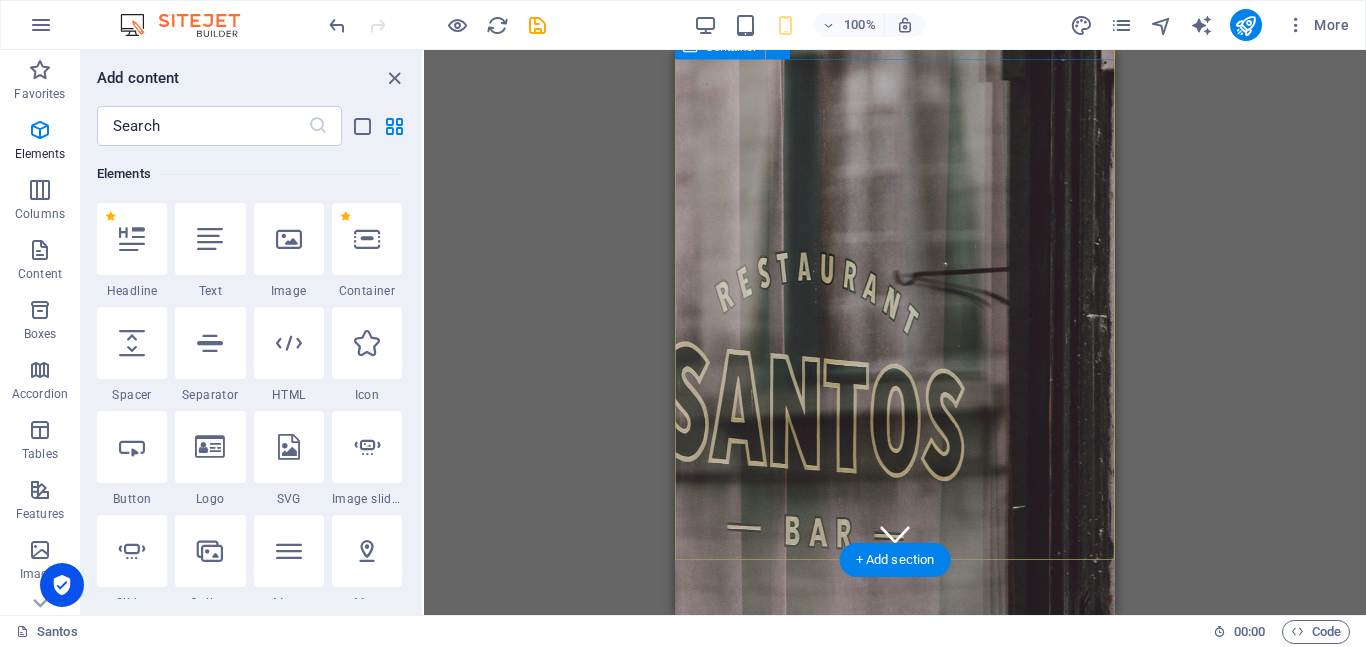 click at bounding box center (895, 860) 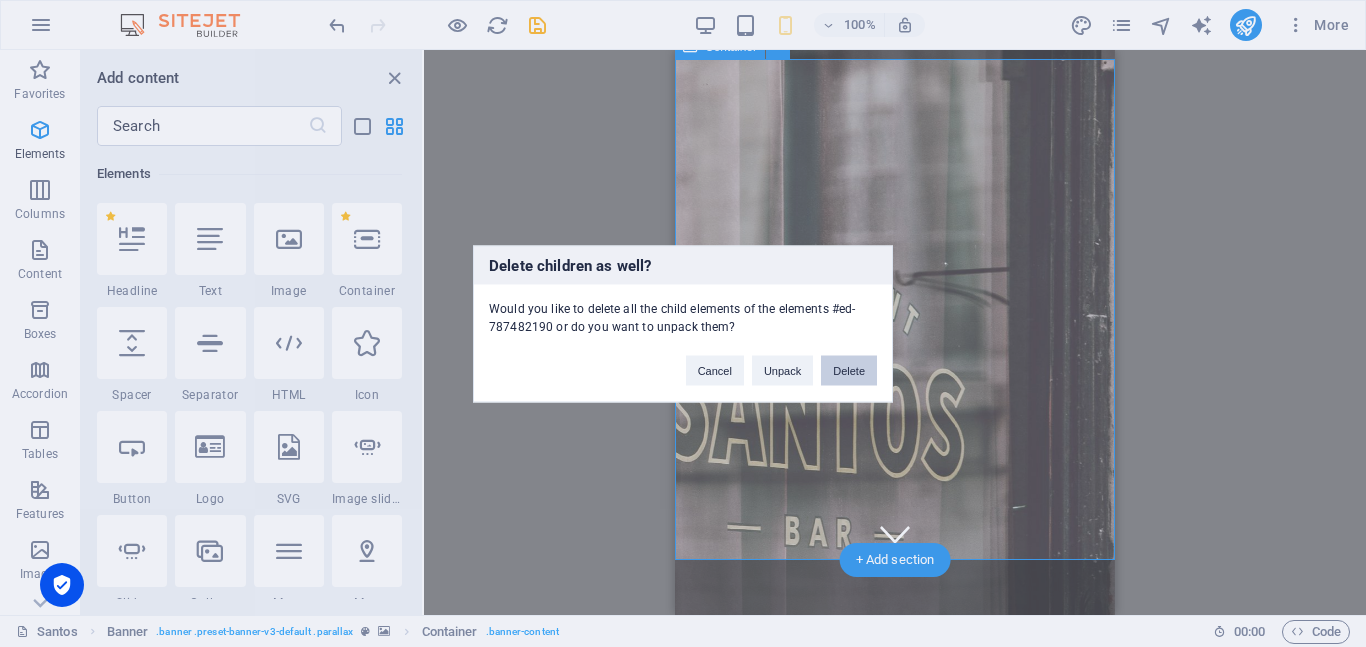 type 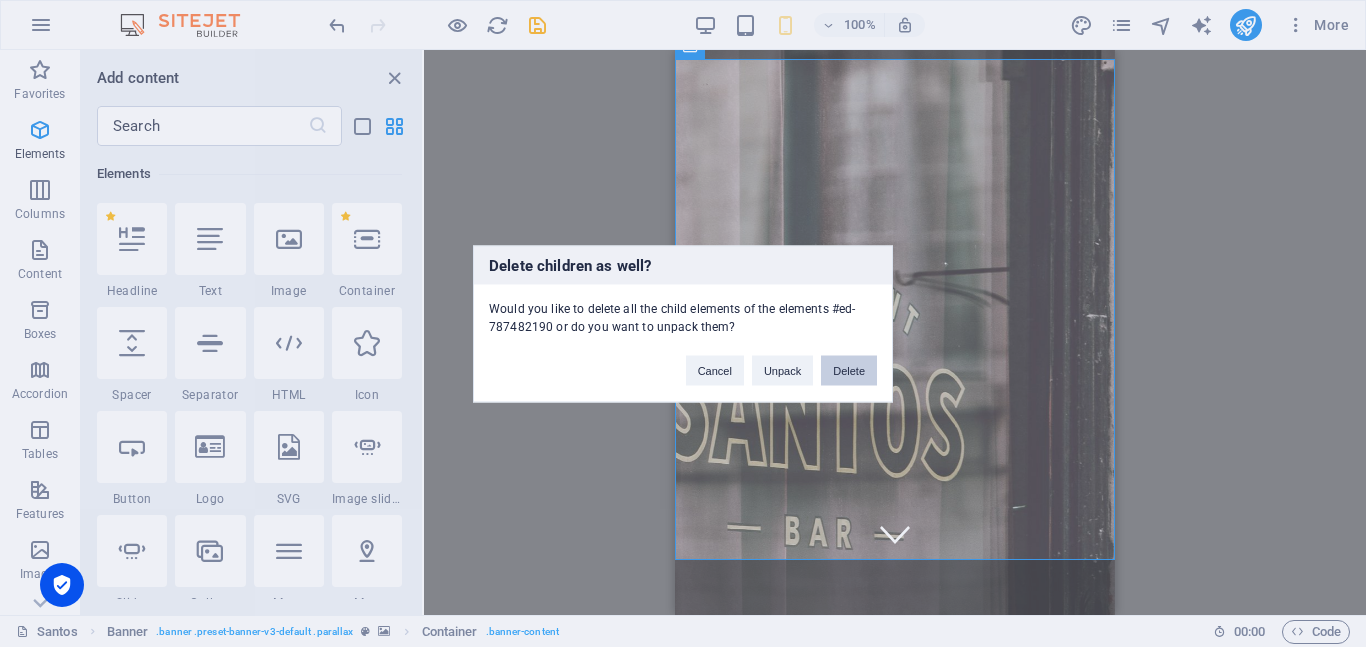 click on "Delete" at bounding box center (849, 370) 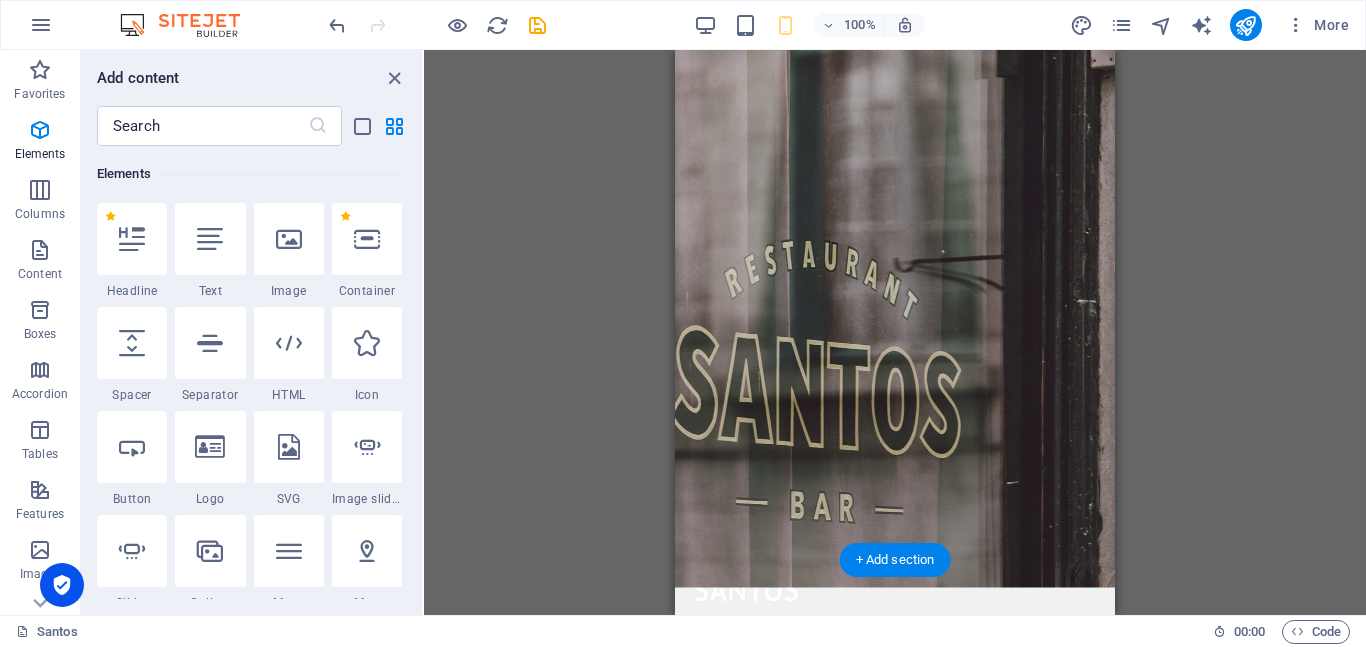 click at bounding box center [895, 305] 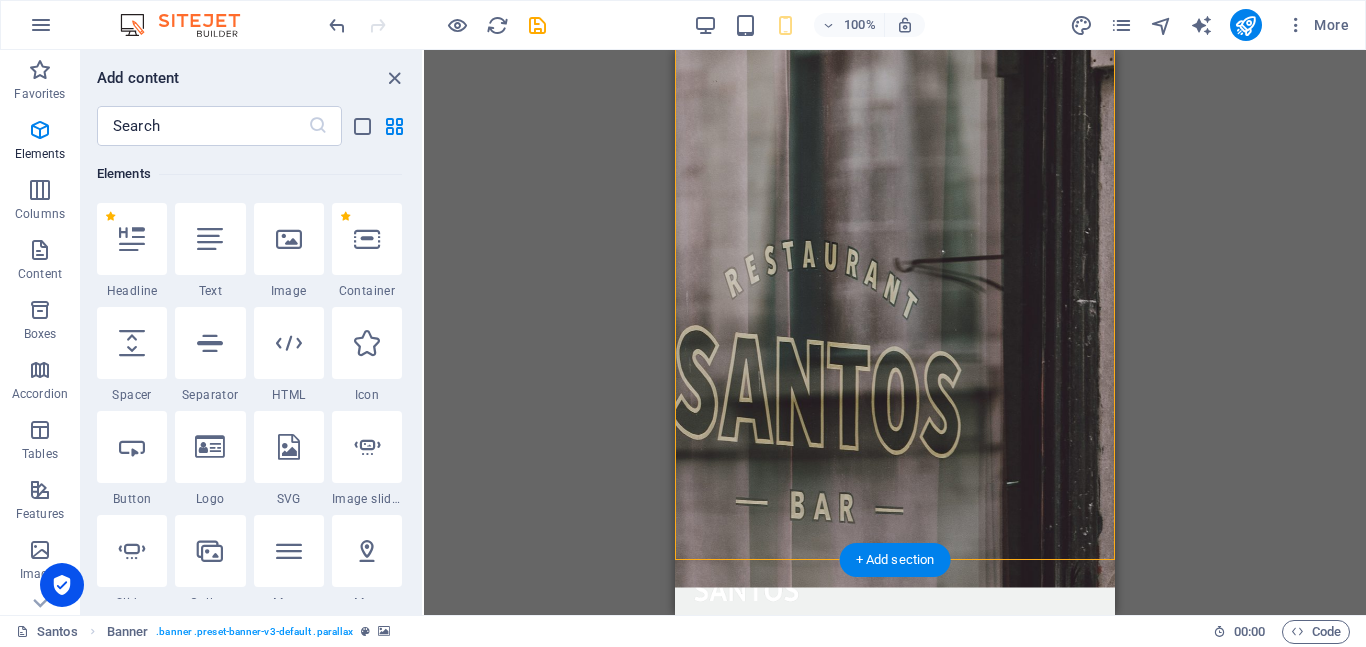 click at bounding box center [895, 305] 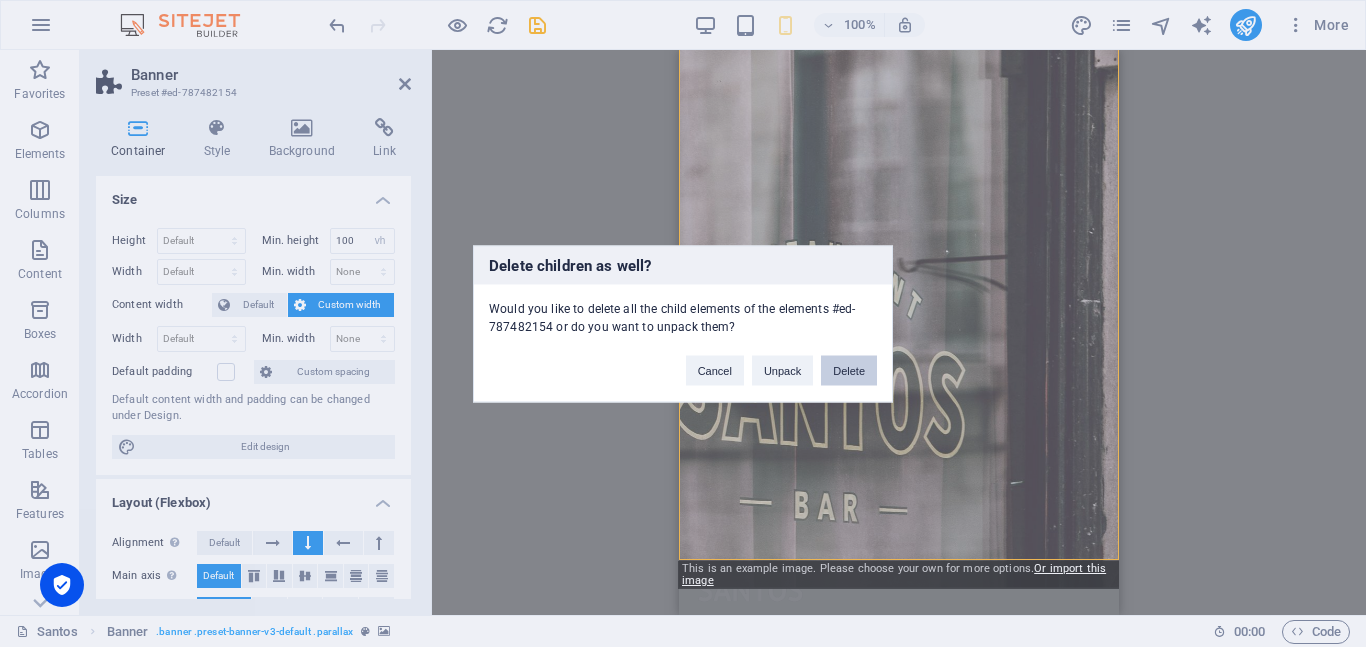 click on "Delete" at bounding box center (849, 370) 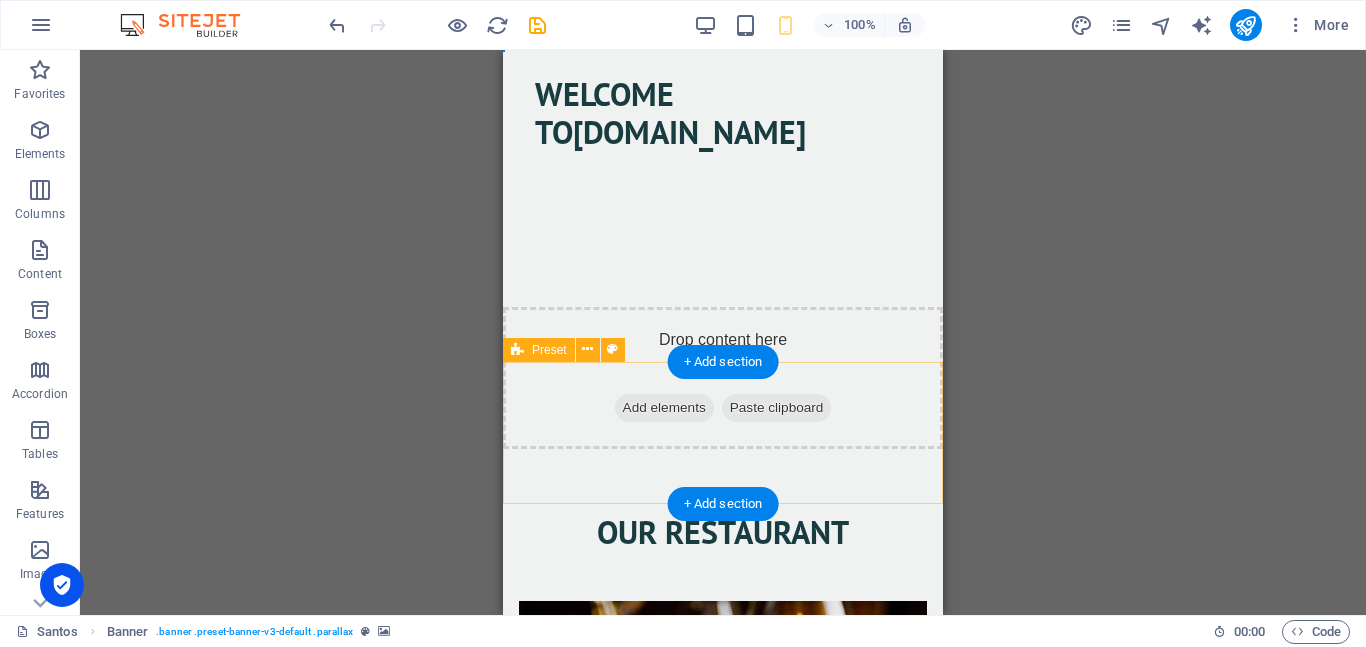scroll, scrollTop: 0, scrollLeft: 0, axis: both 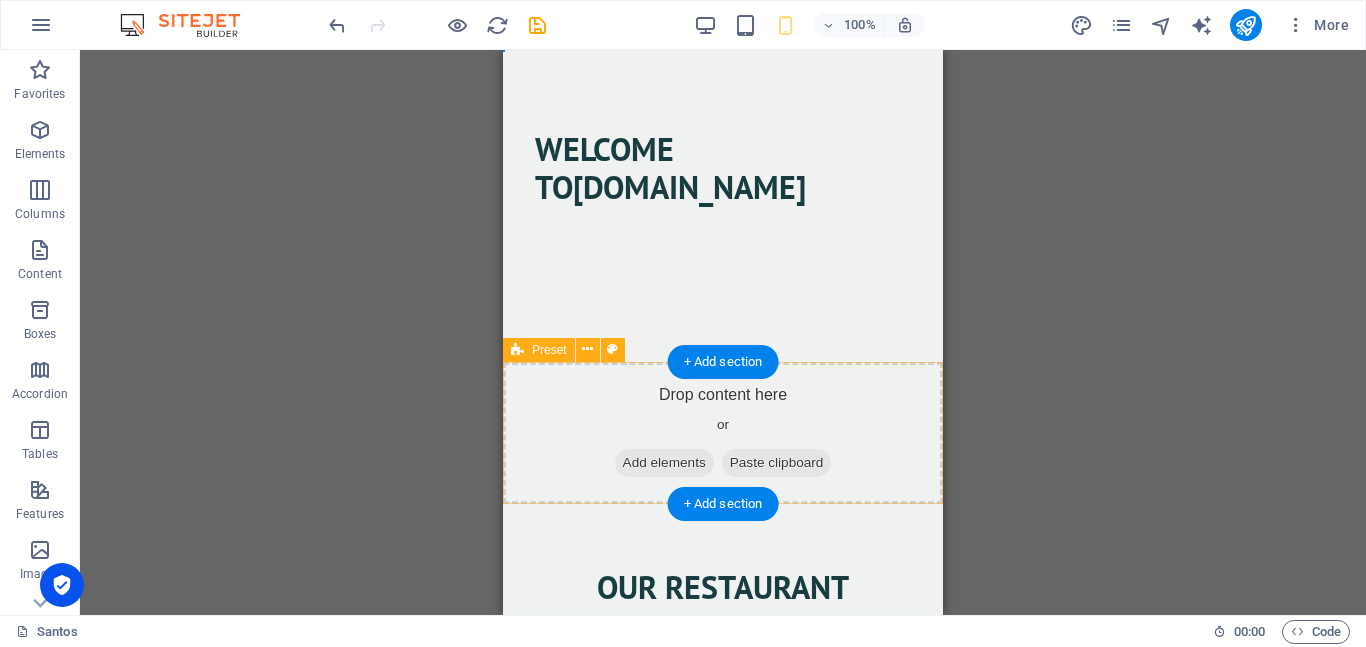 click on "Drop content here or  Add elements  Paste clipboard" at bounding box center [723, 433] 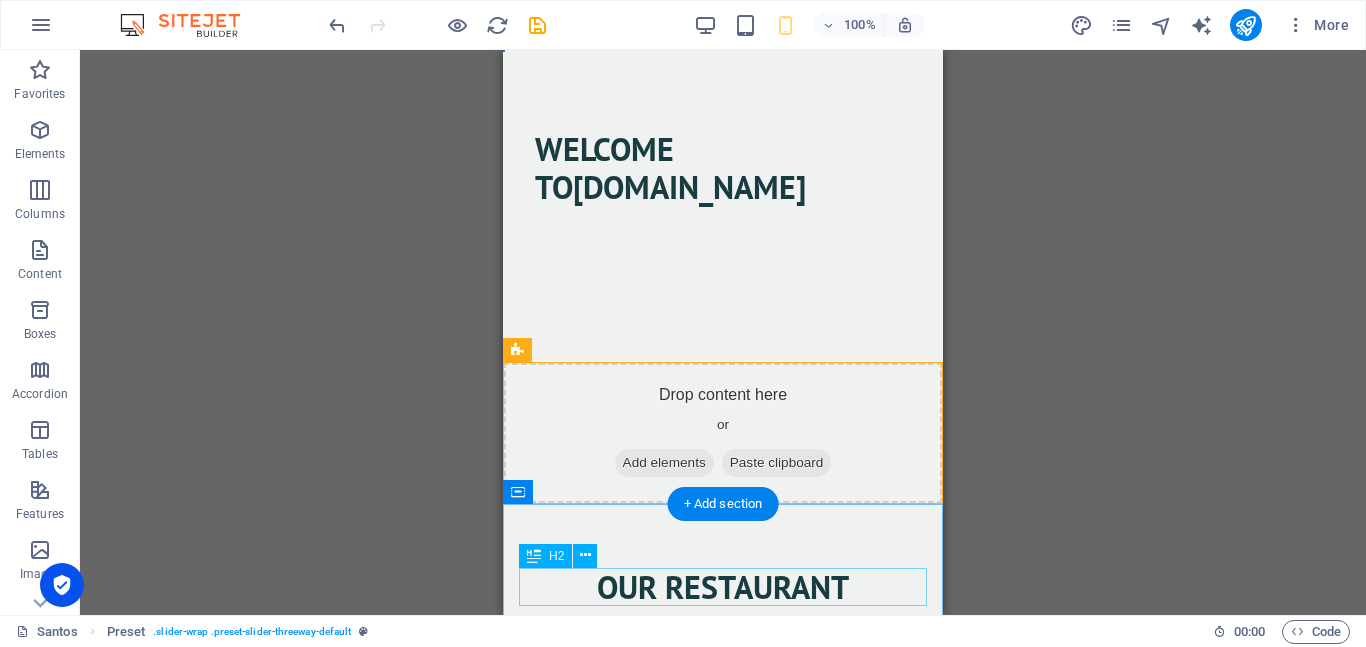 click on "Our Restaurant" at bounding box center (723, 587) 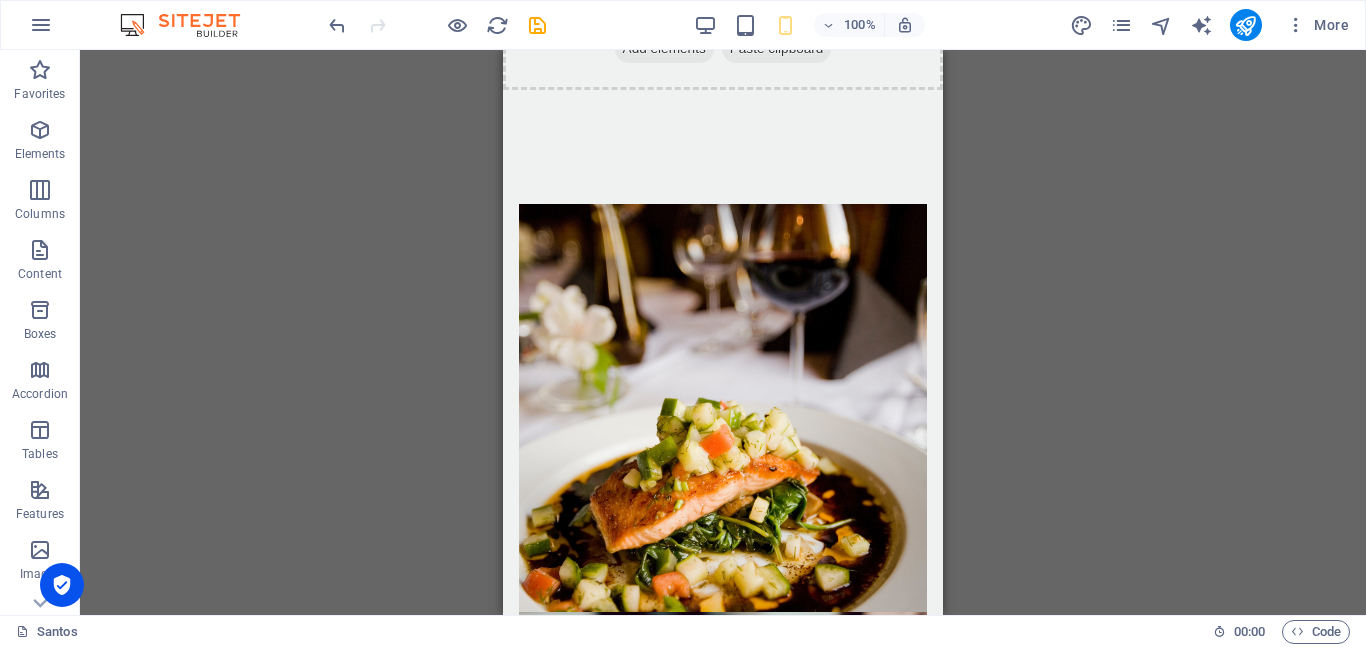 scroll, scrollTop: 426, scrollLeft: 0, axis: vertical 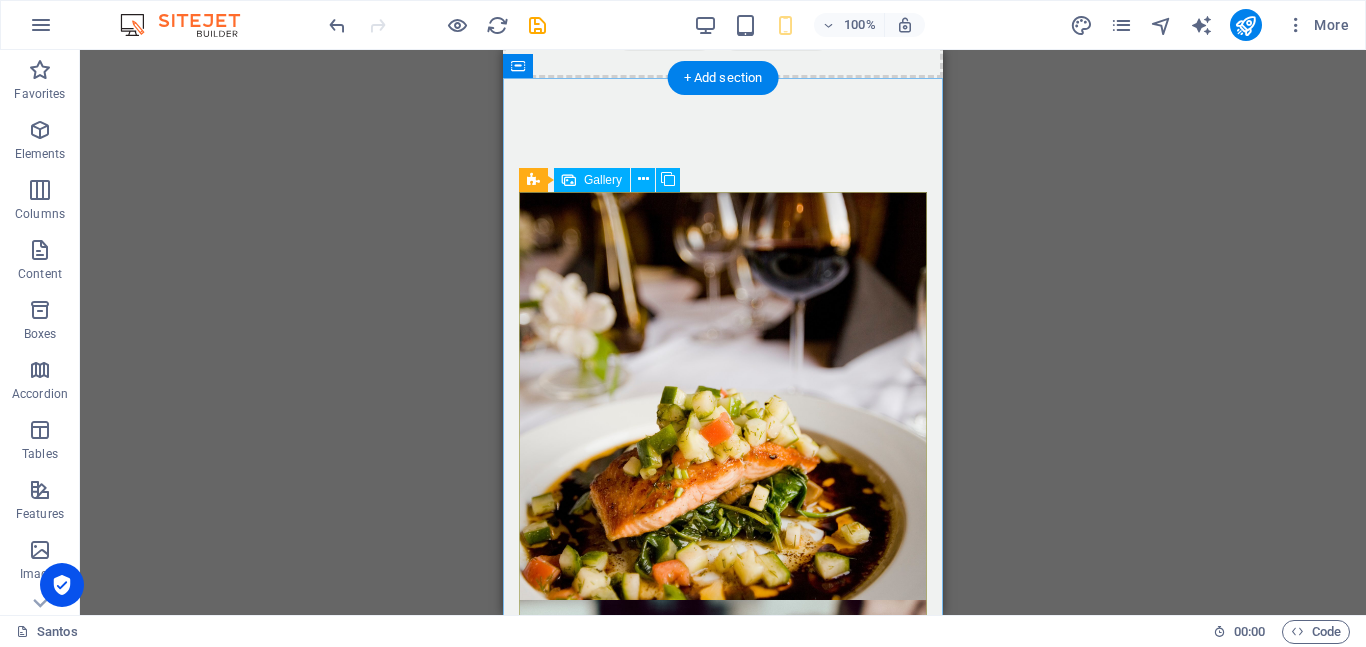 click at bounding box center (723, 396) 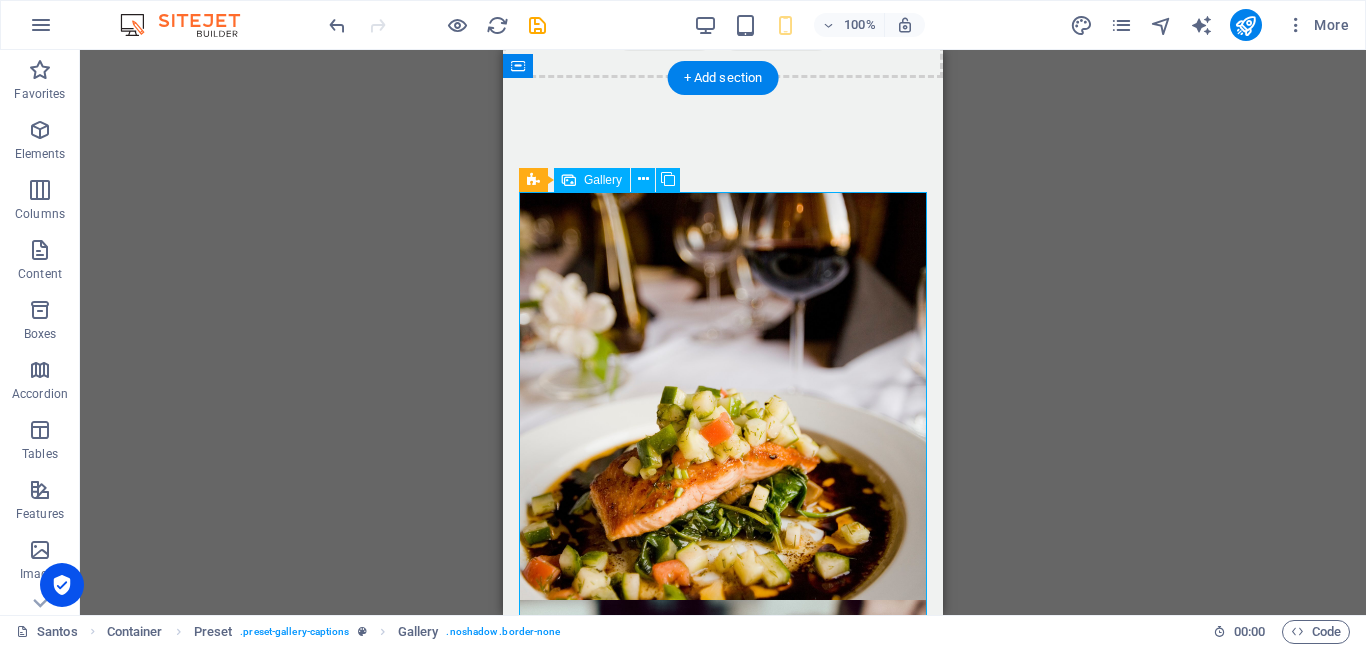 click at bounding box center (723, 396) 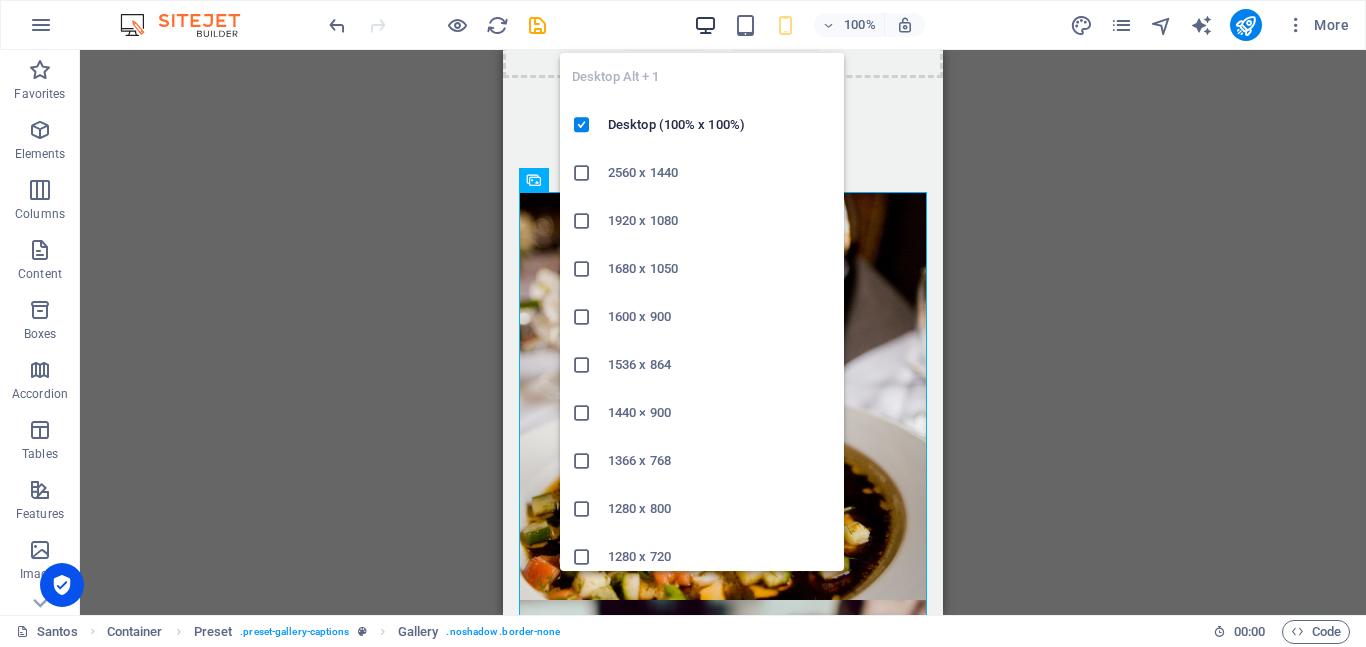 click at bounding box center (705, 25) 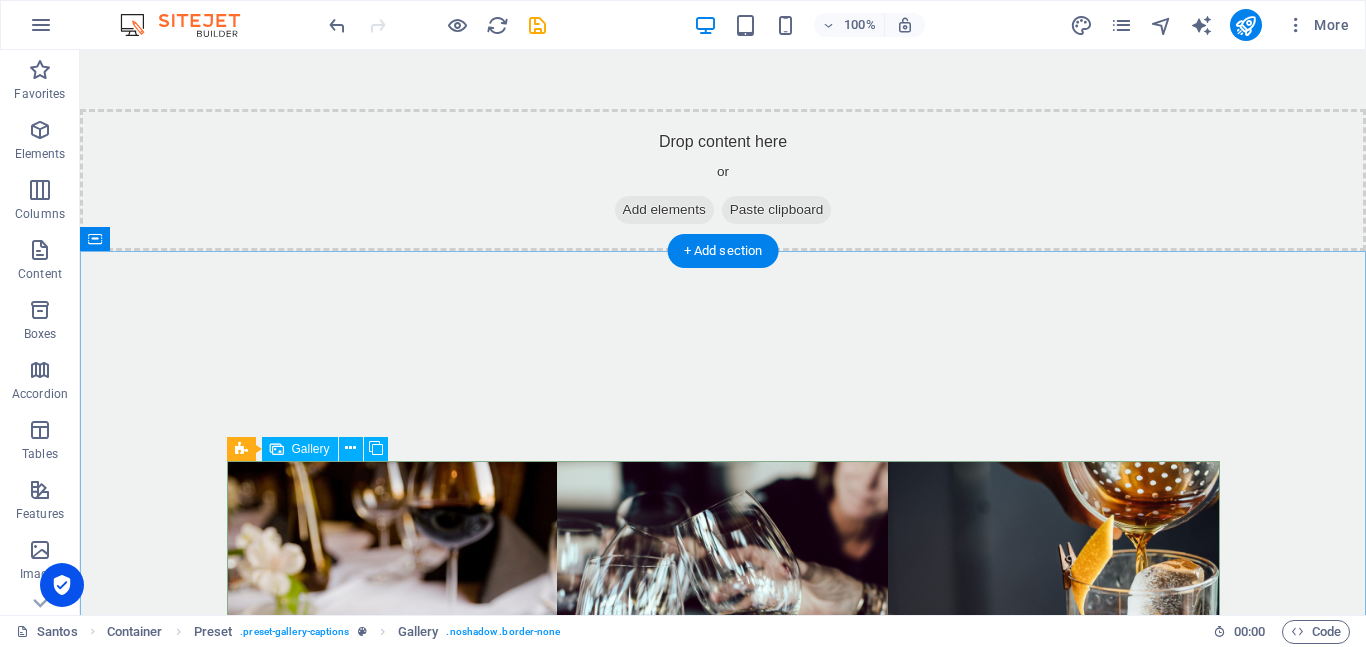 click at bounding box center (1053, 626) 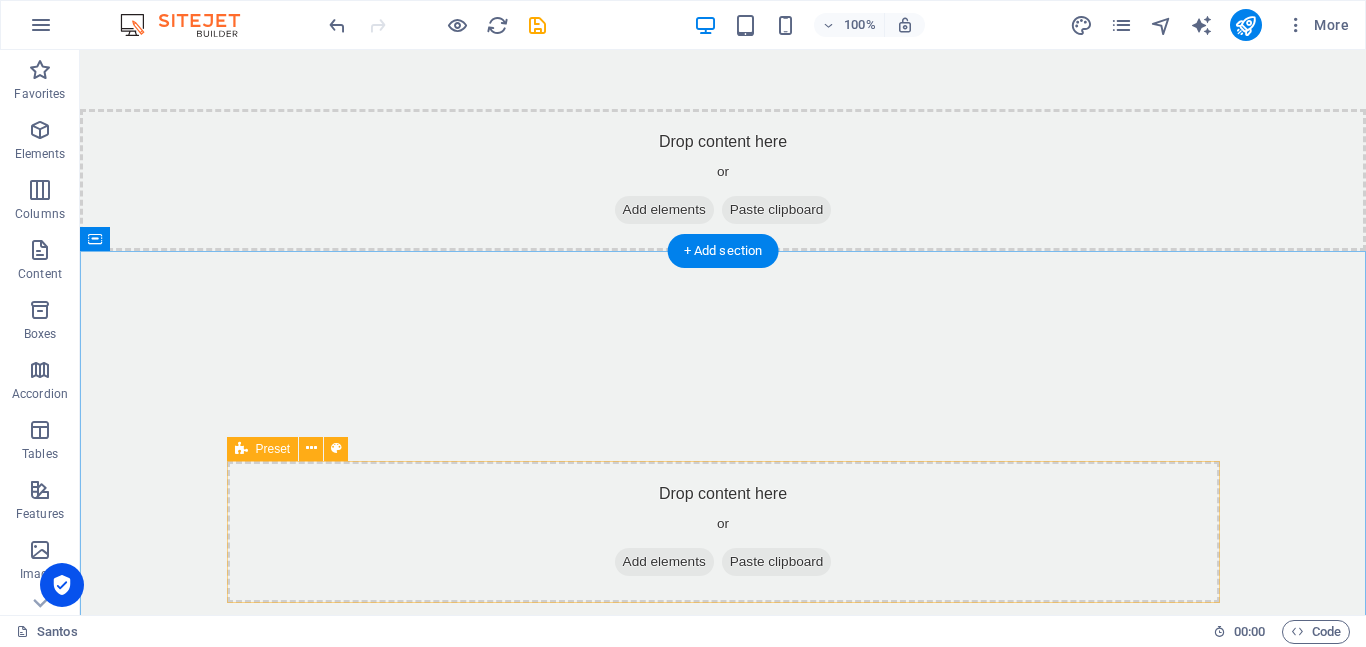 click on "Drop content here or  Add elements  Paste clipboard" at bounding box center [723, 532] 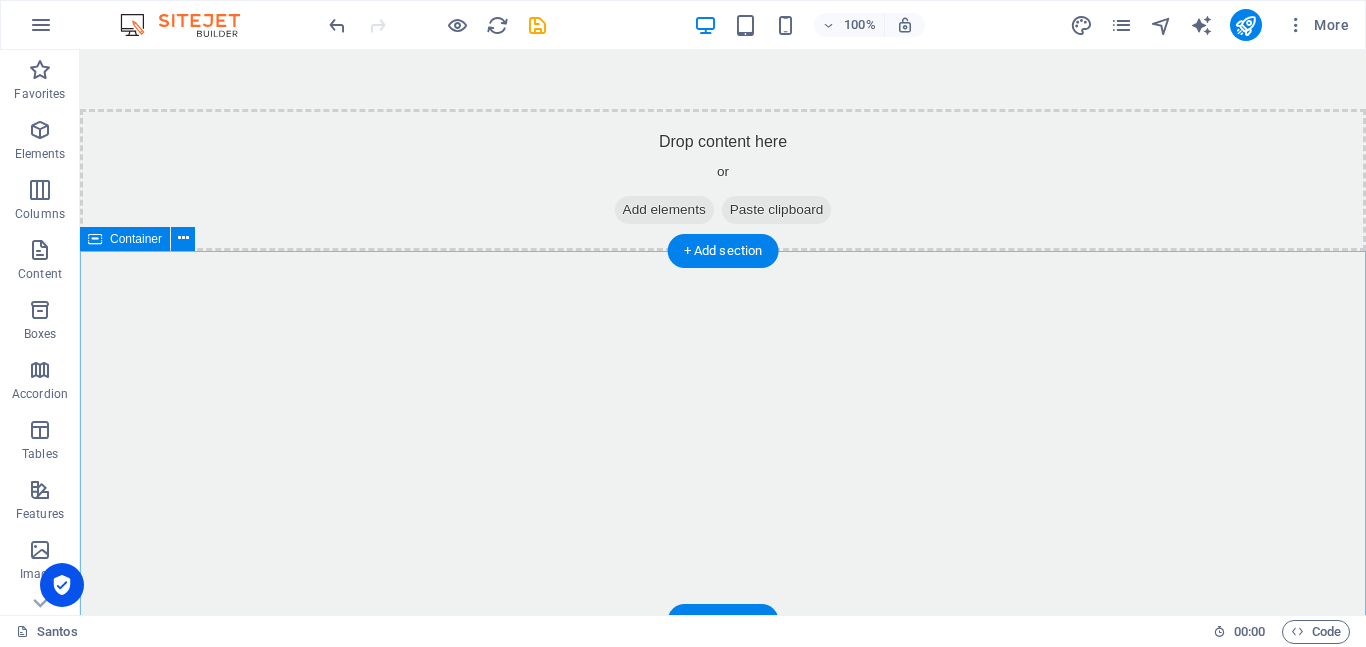 click at bounding box center (723, 436) 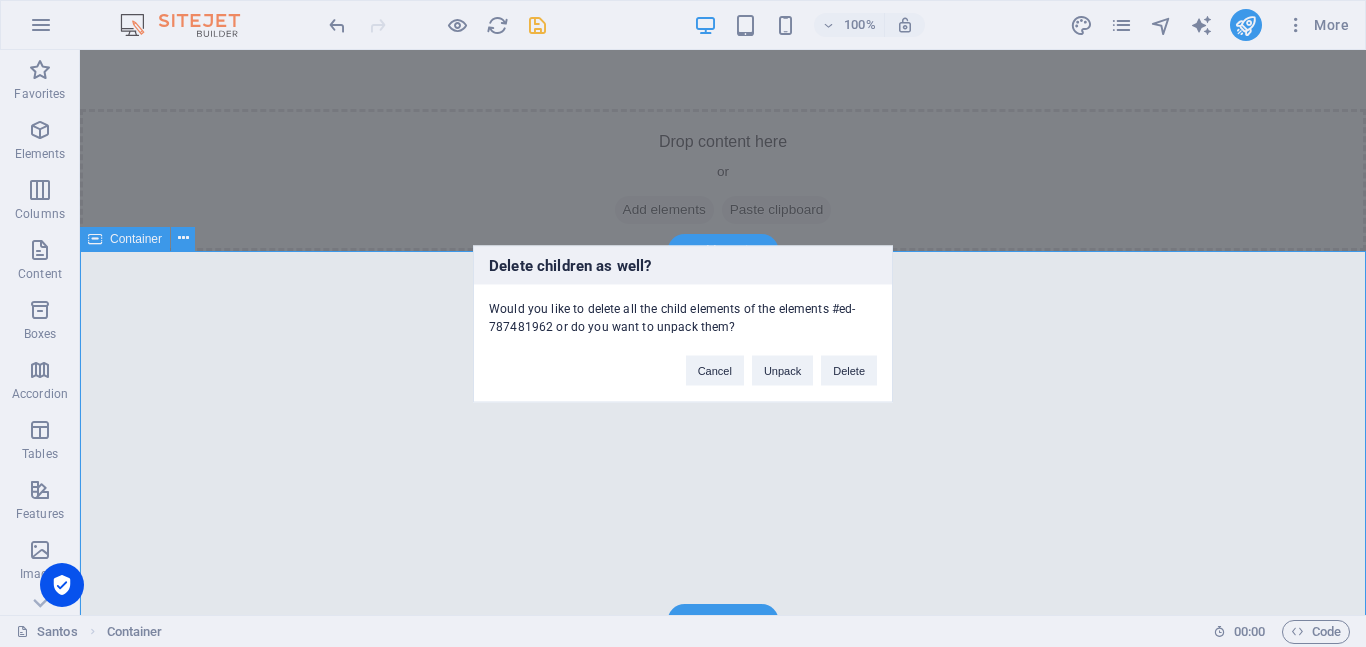 type 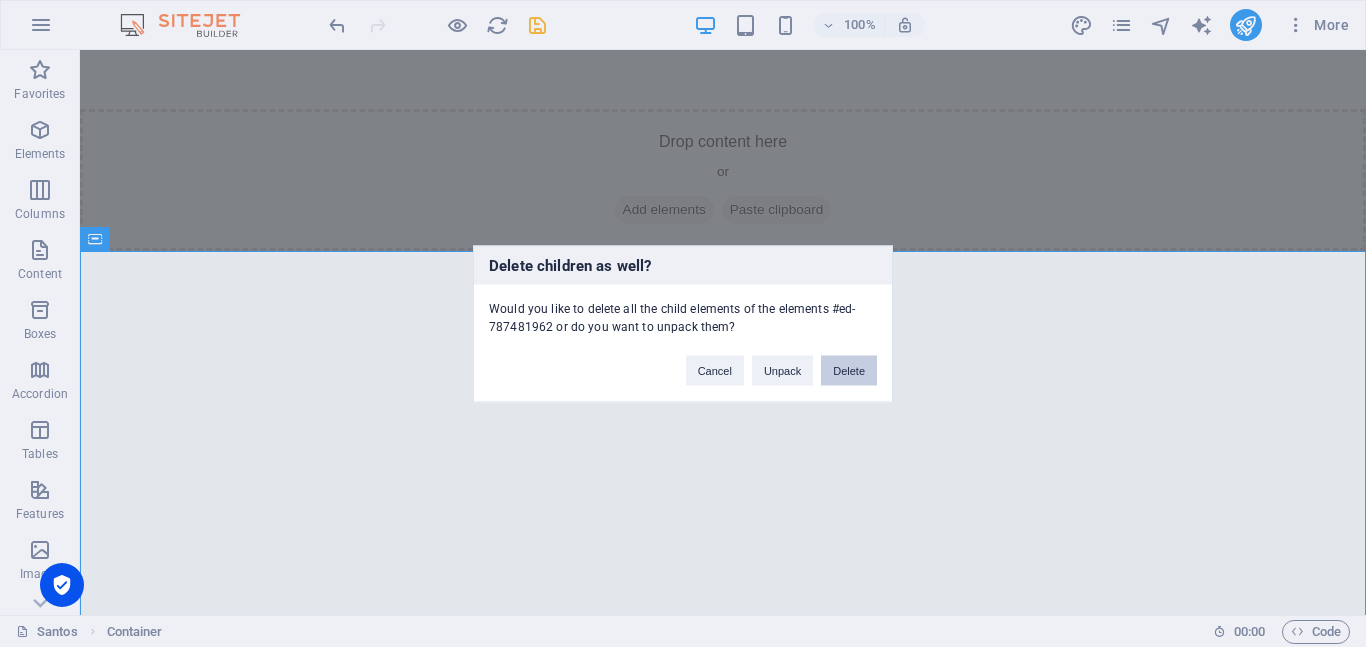 click on "Delete" at bounding box center [849, 370] 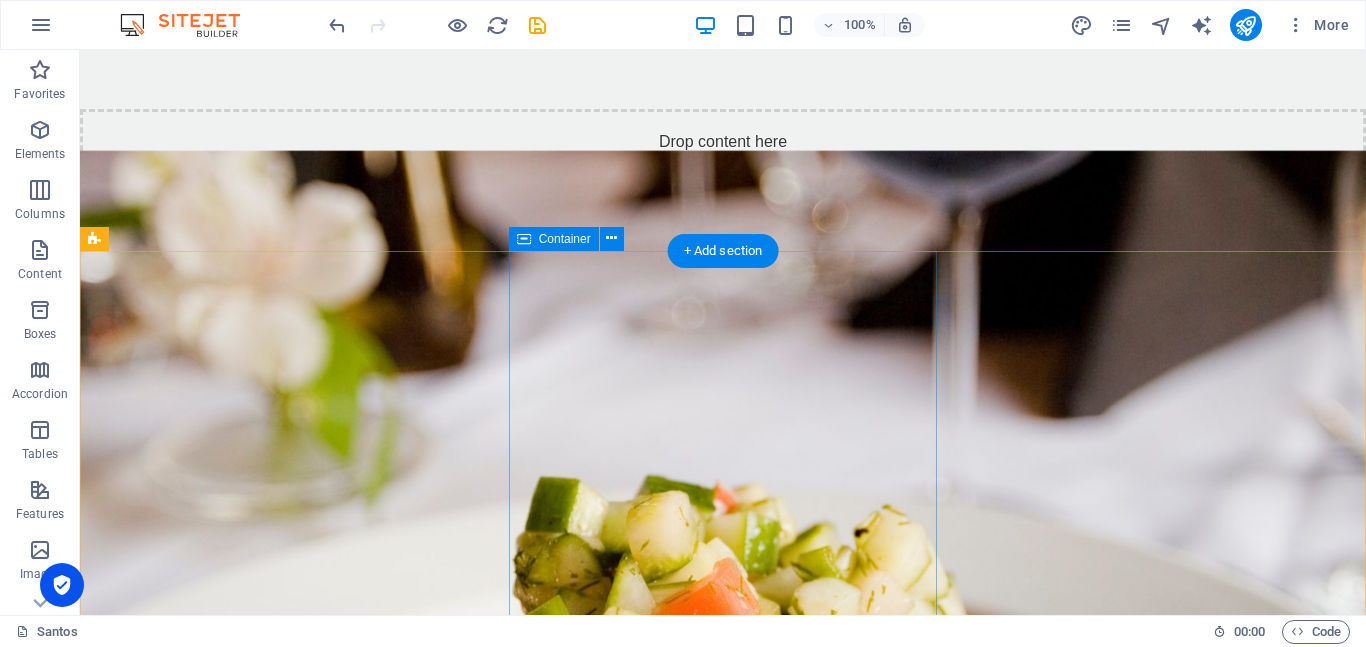 click on "Book a Table   I have read and understand the privacy policy. Nicht lesbar? Neu generieren Submit" at bounding box center [723, 1515] 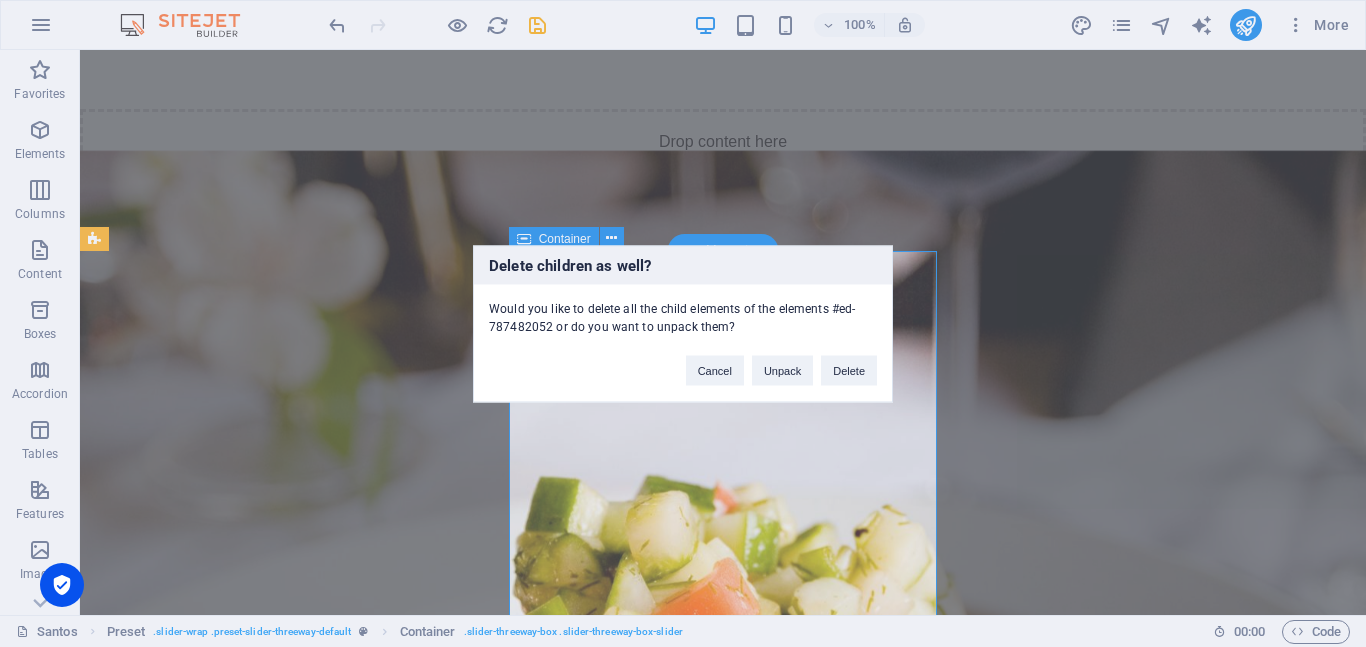 click on "Delete" at bounding box center [849, 370] 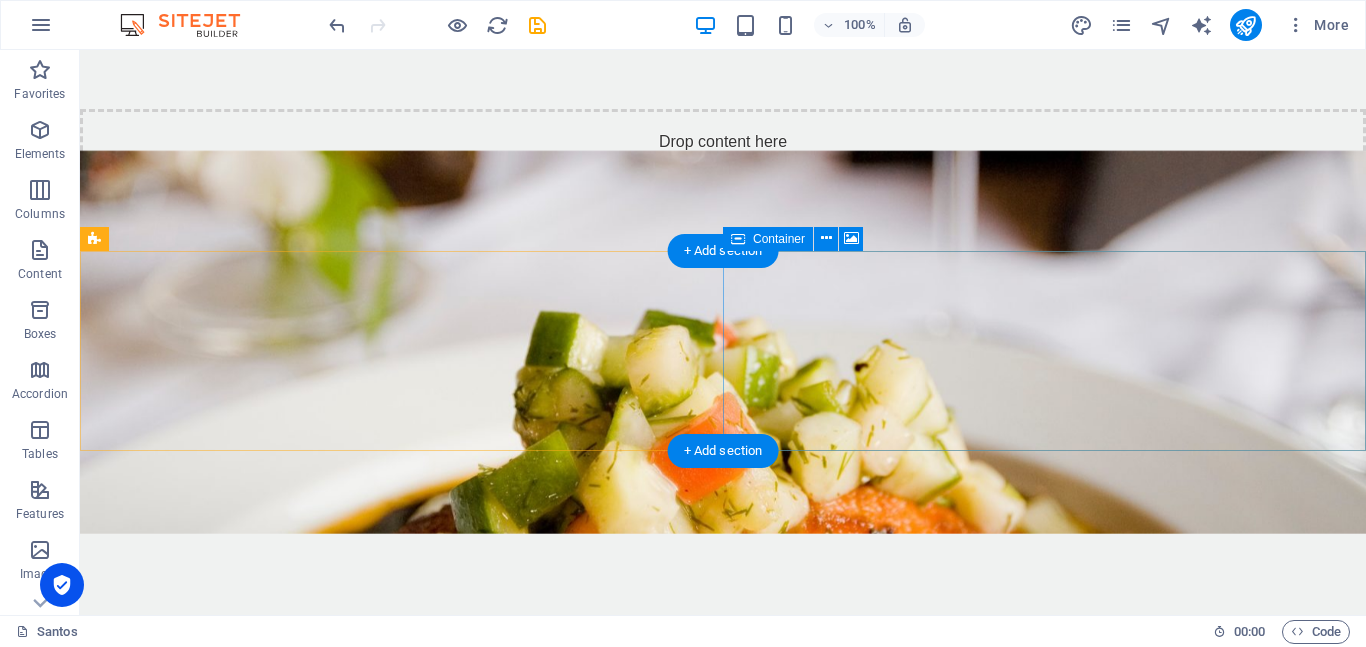 click on "Drop content here or  Add elements  Paste clipboard" at bounding box center (723, 1230) 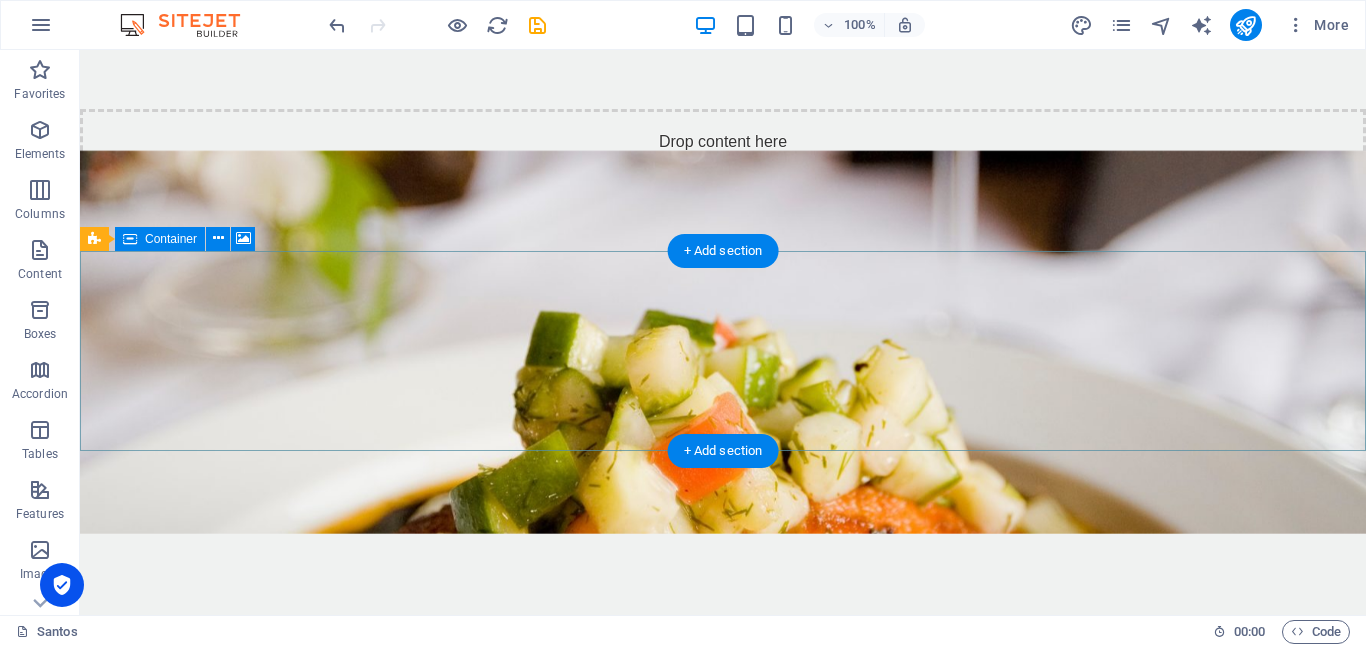 click on "Paste clipboard" at bounding box center [777, 735] 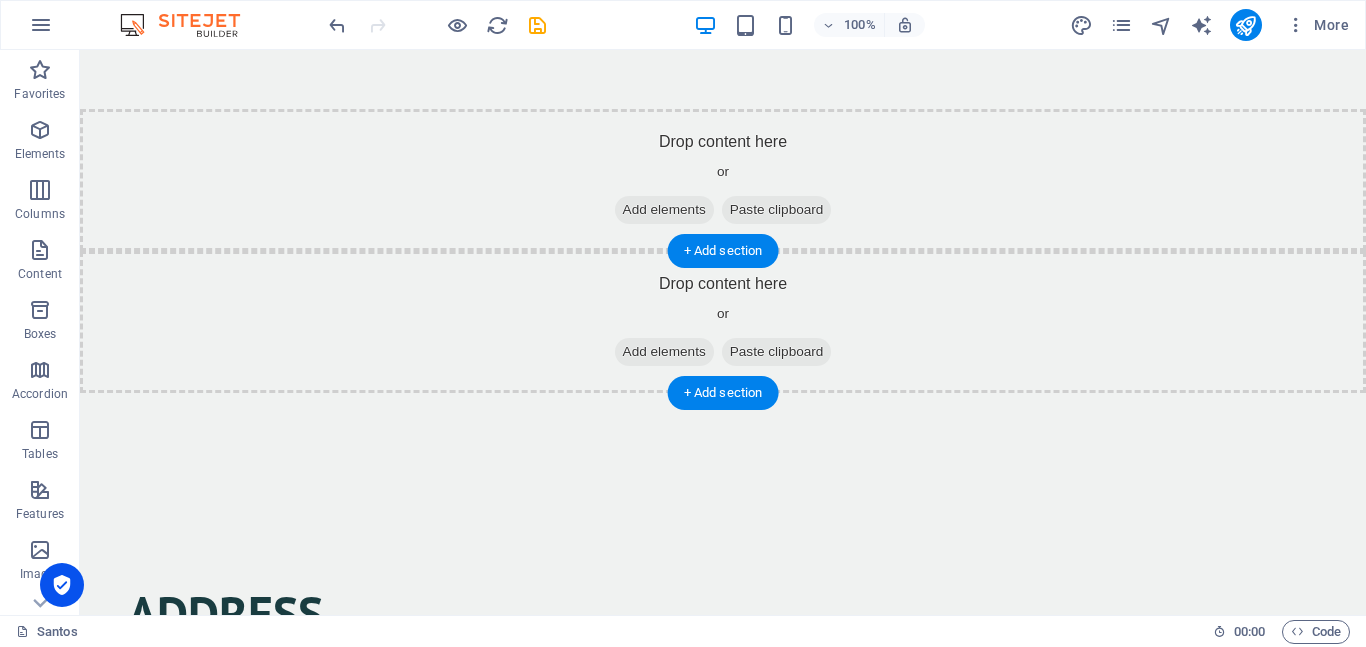 click on "Drop content here or  Add elements  Paste clipboard" at bounding box center [723, 322] 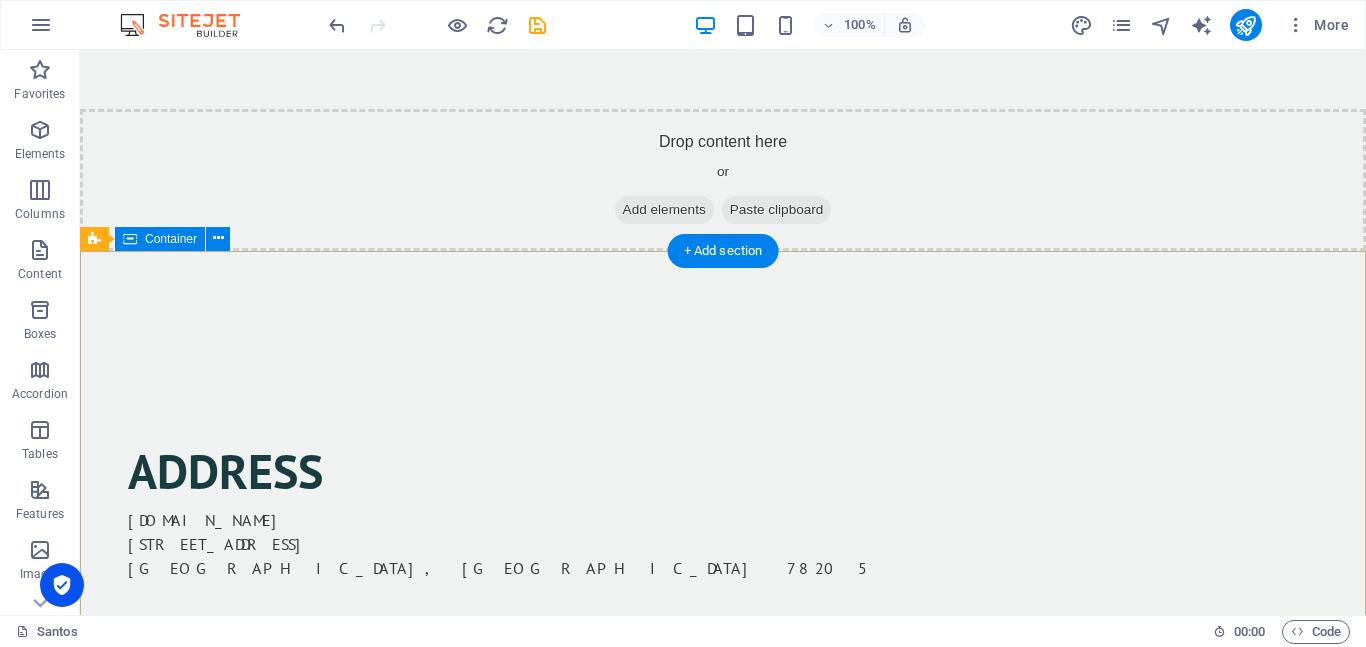 click on "Address alienjourneys.com 300 Alamo Plaza San Antonio, TX   78205 Contact c9220018385365438f8e3b6e8ec190@cpanel.local +1-123-456-7890 Content Our Menu Reservations Legal Notice  |  Privacy" at bounding box center [723, 709] 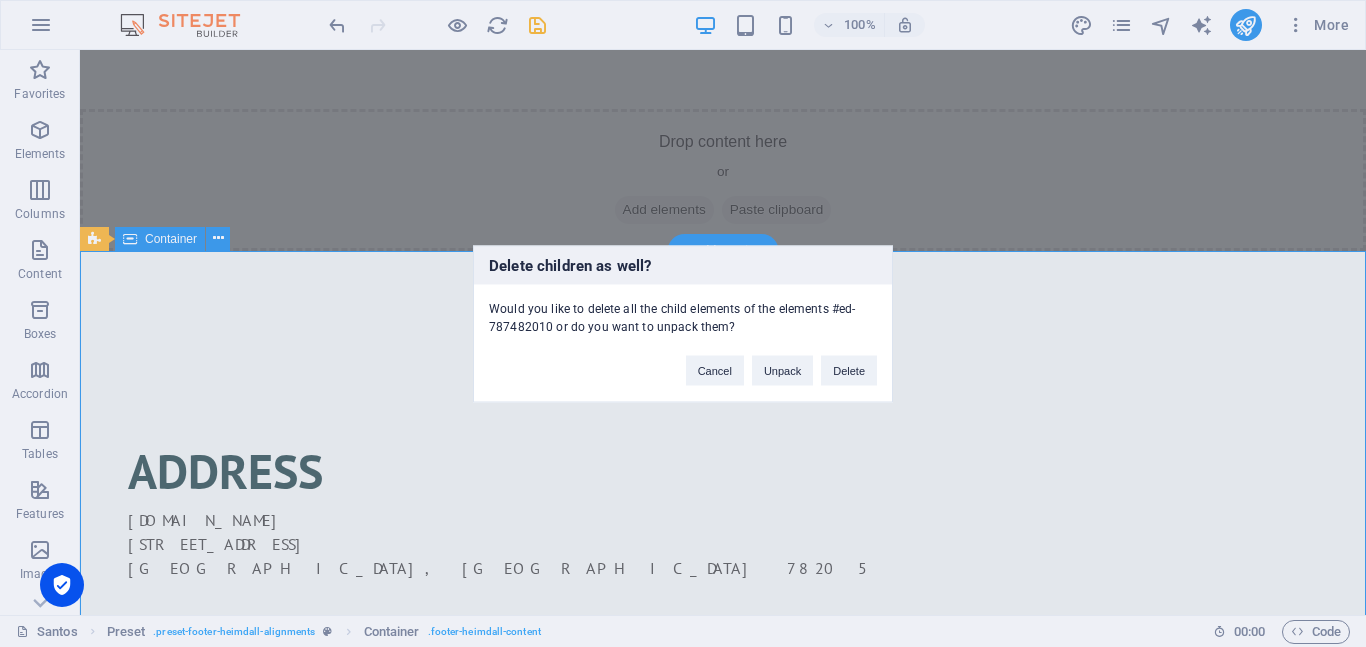 click on "Delete children as well? Would you like to delete all the child elements of the elements #ed-787482010 or do you want to unpack them? Cancel Unpack Delete" at bounding box center [683, 323] 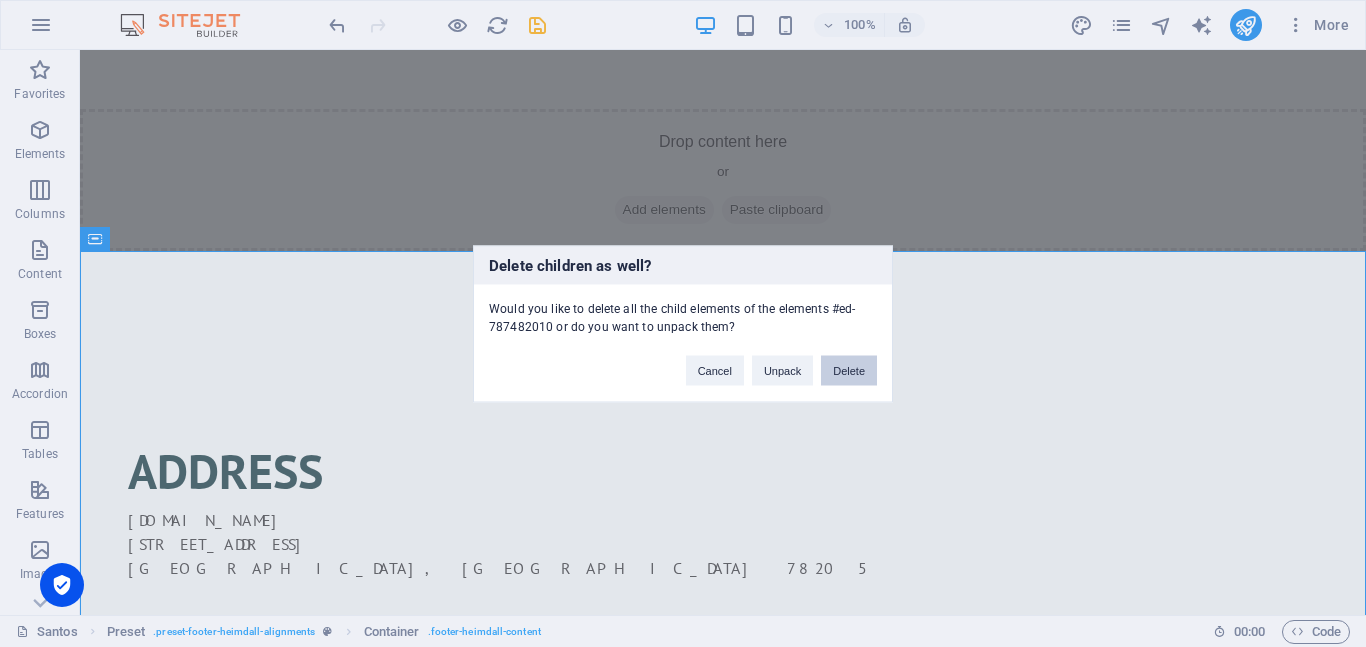 click on "Delete" at bounding box center (849, 370) 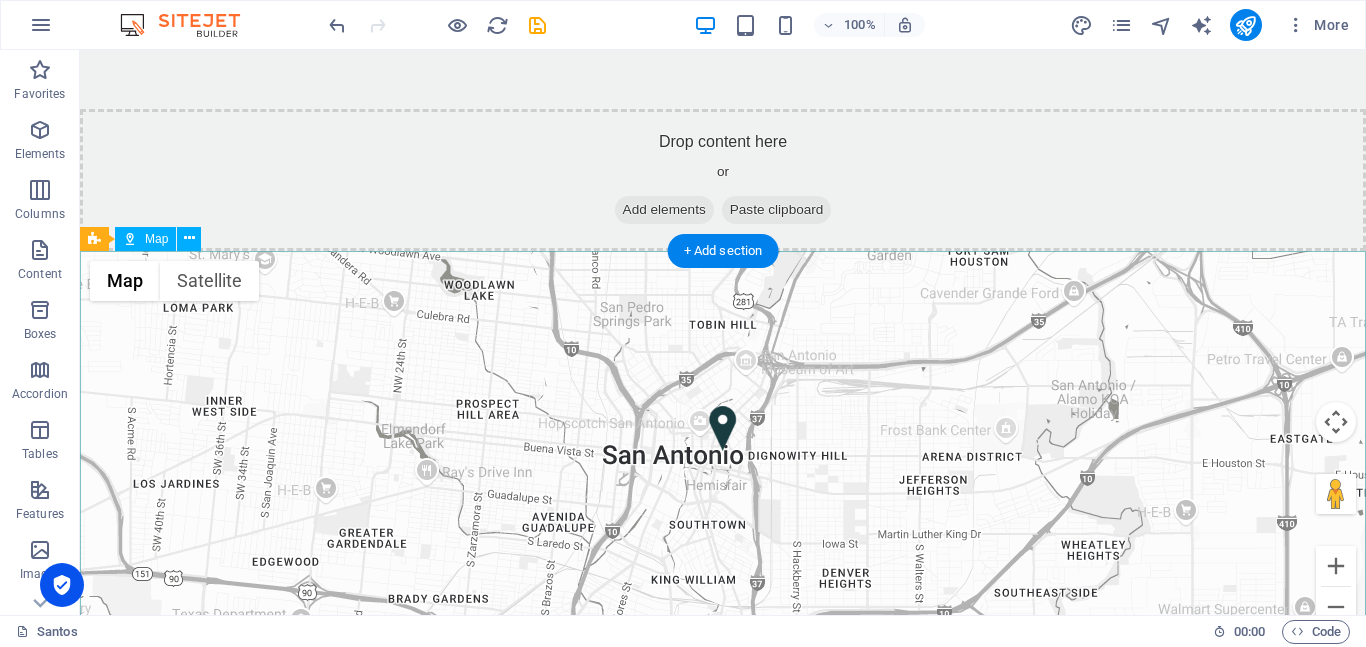 click on "← Move left → Move right ↑ Move up ↓ Move down + Zoom in - Zoom out Home Jump left by 75% End Jump right by 75% Page Up Jump up by 75% Page Down Jump down by 75% Map Terrain Satellite Labels Keyboard shortcuts Map Data Map data ©2025 Google Map data ©2025 Google 1 km  Click to toggle between metric and imperial units Terms Report a map error" at bounding box center (723, 451) 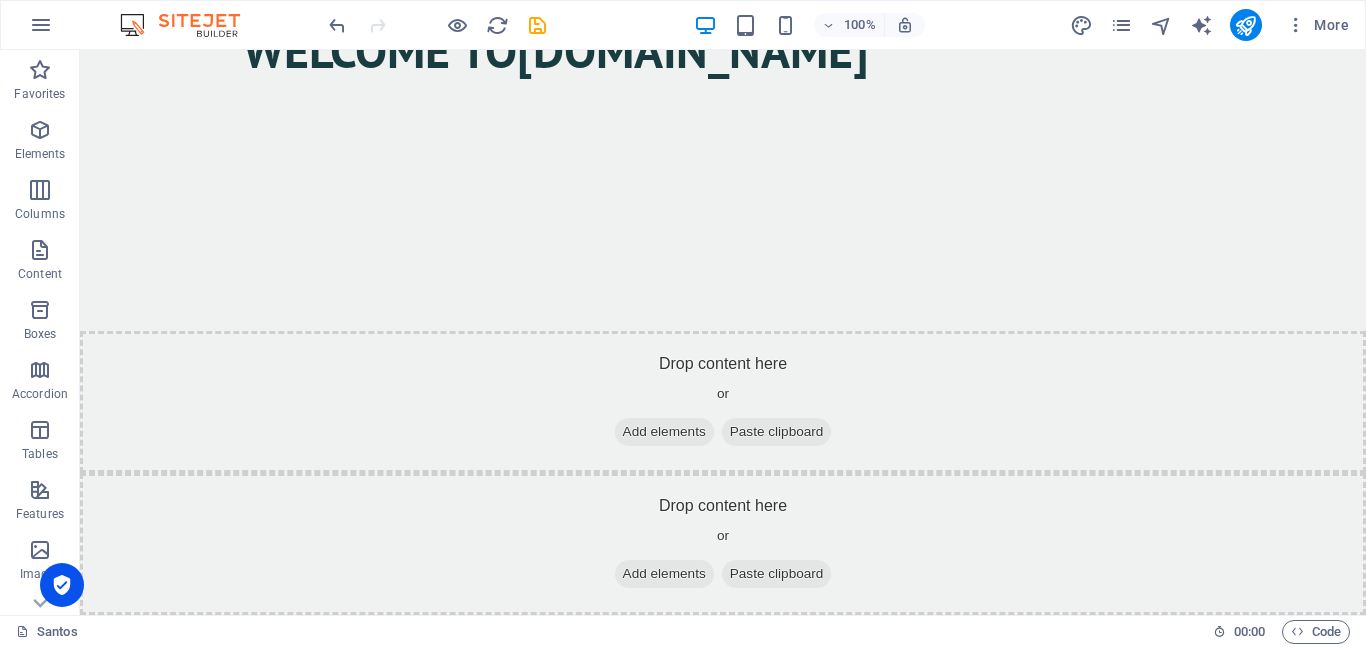 scroll, scrollTop: 0, scrollLeft: 0, axis: both 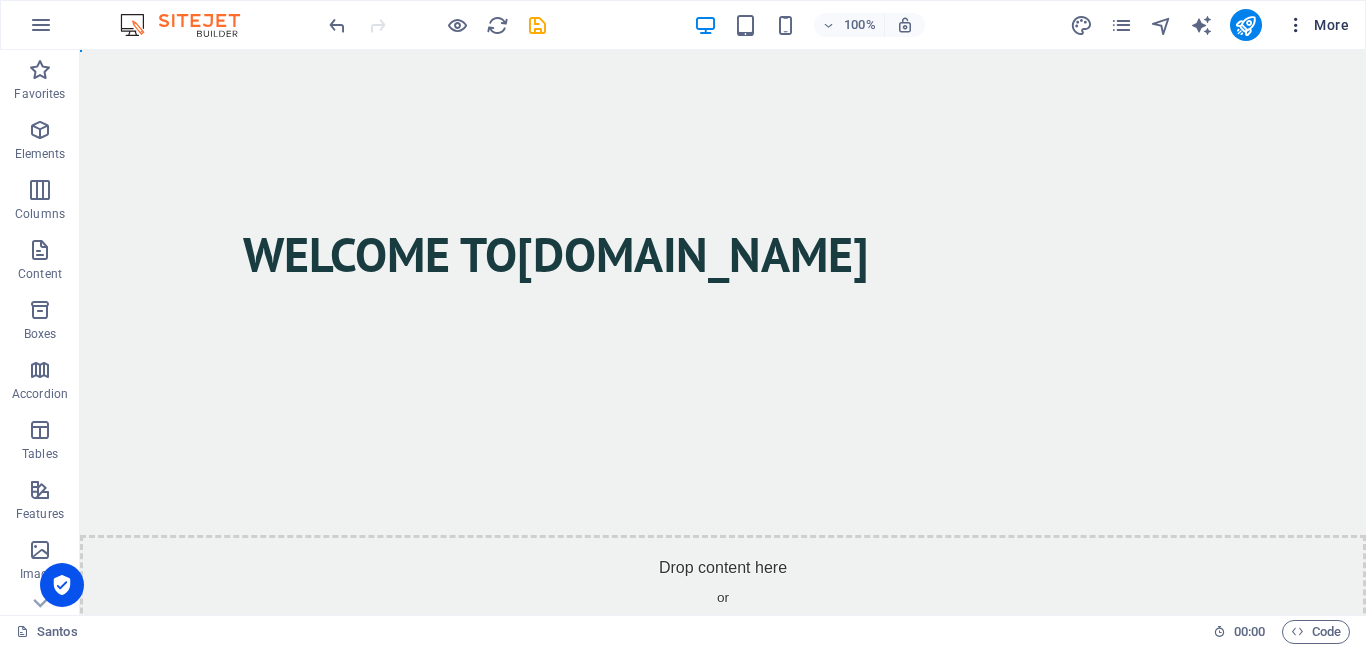 click at bounding box center (1296, 25) 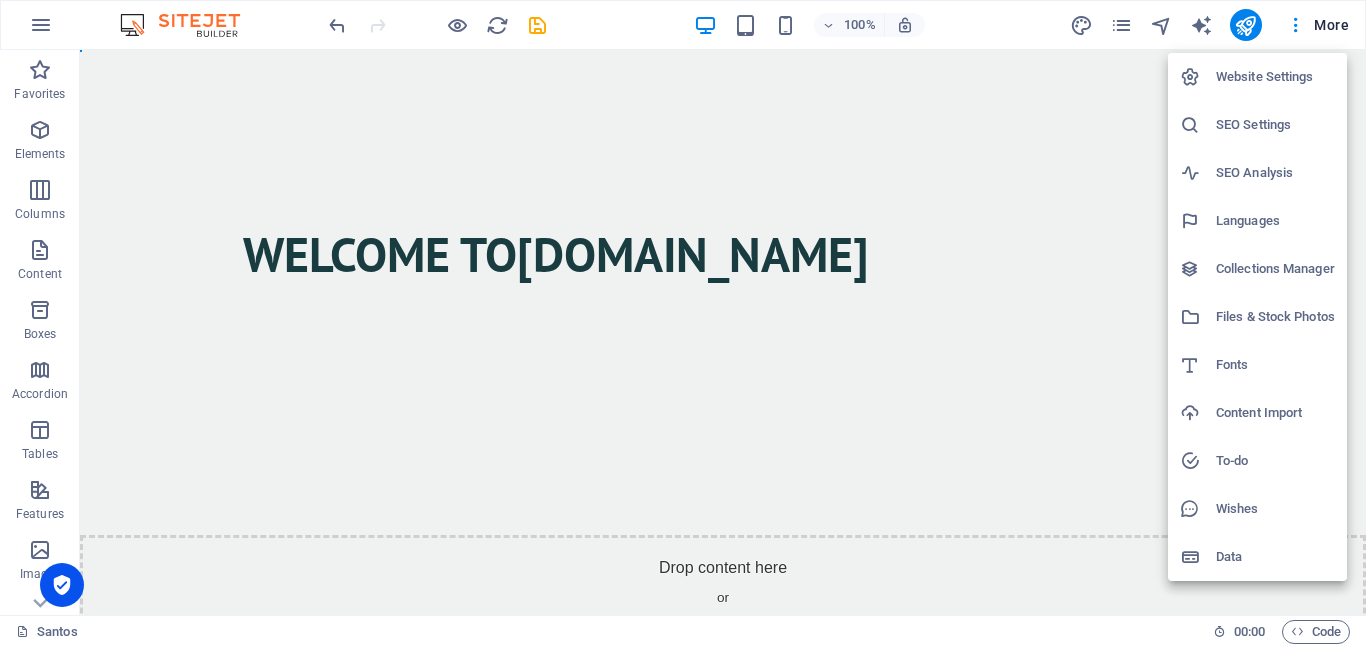 click on "Website Settings" at bounding box center [1275, 77] 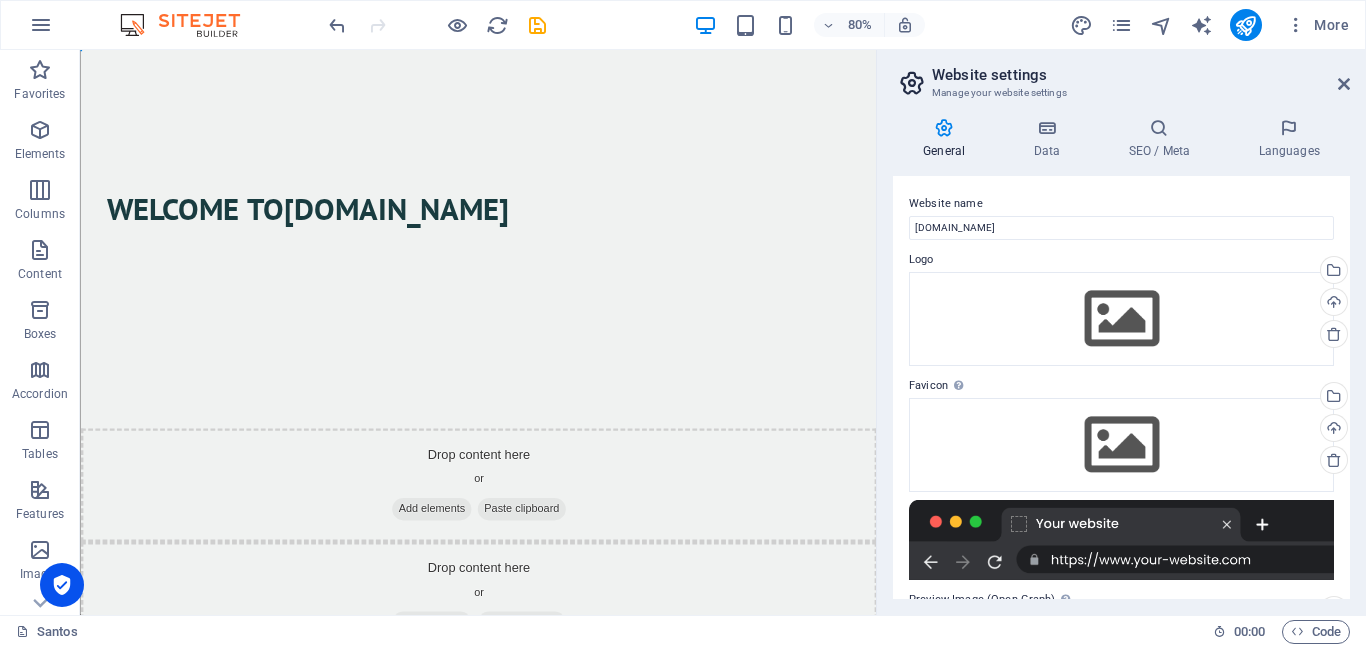 click at bounding box center (1121, 540) 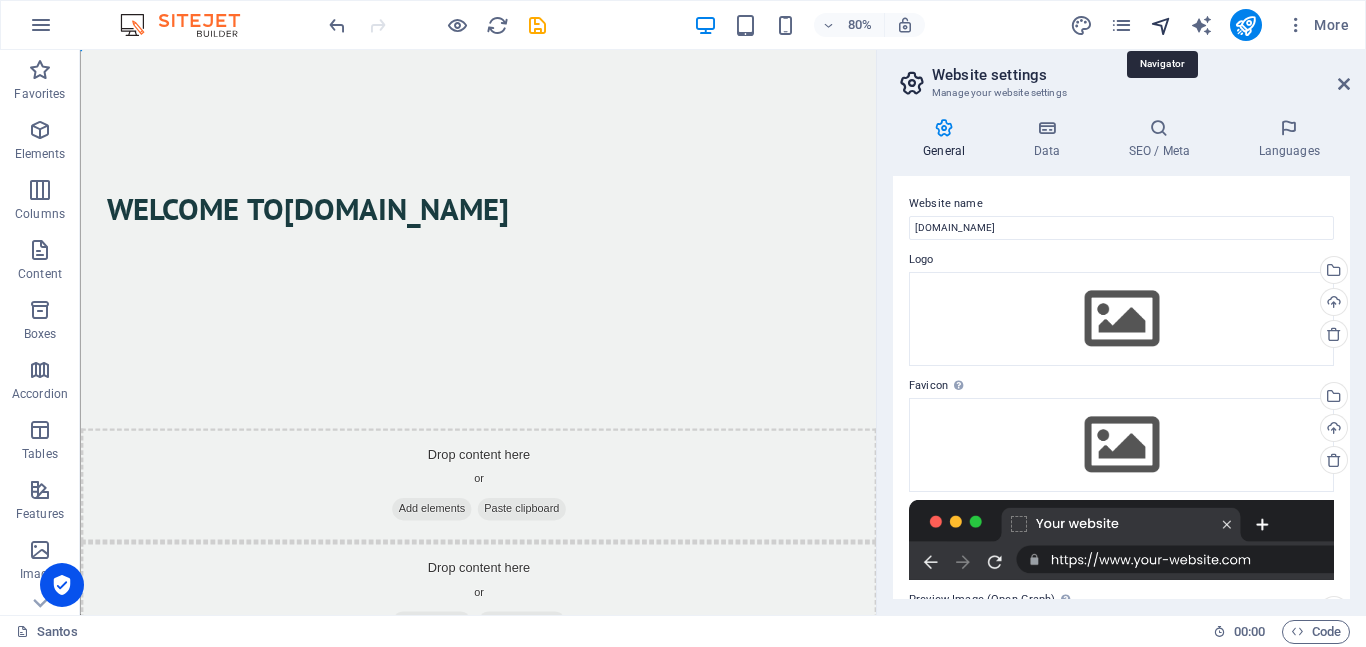 click at bounding box center (1161, 25) 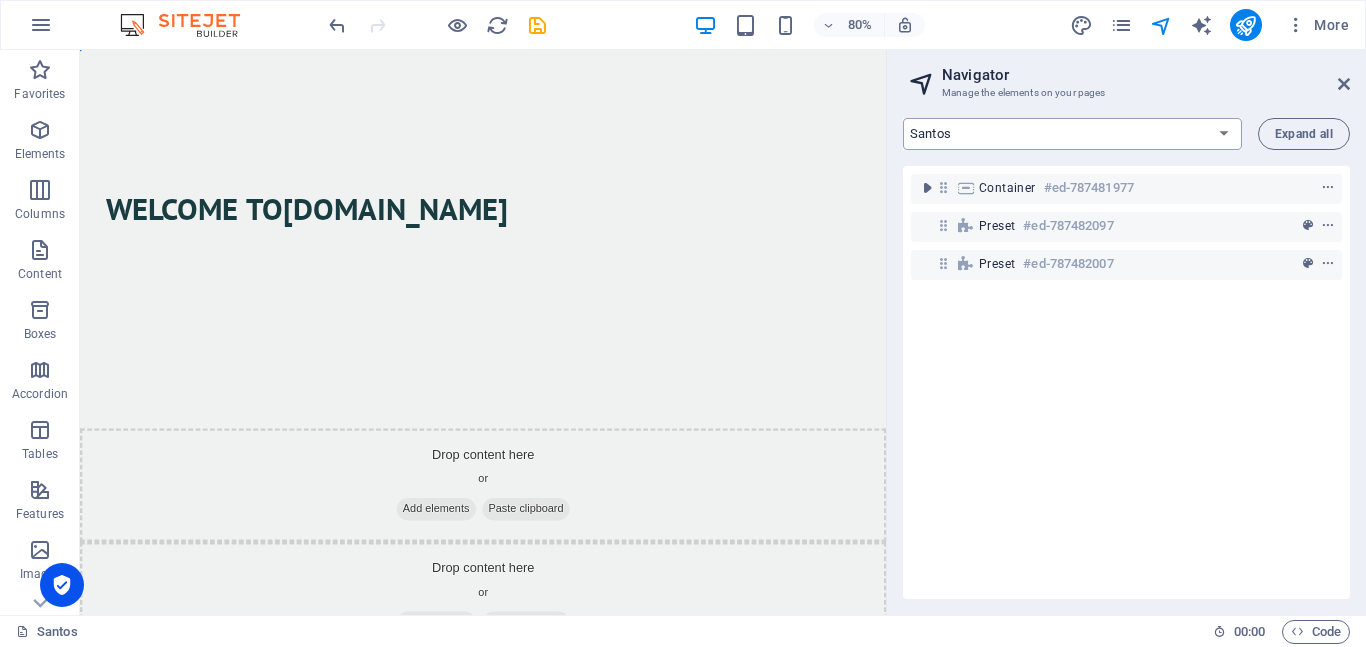 click on "Santos  Subpage  Legal Notice  Privacy" at bounding box center (1072, 134) 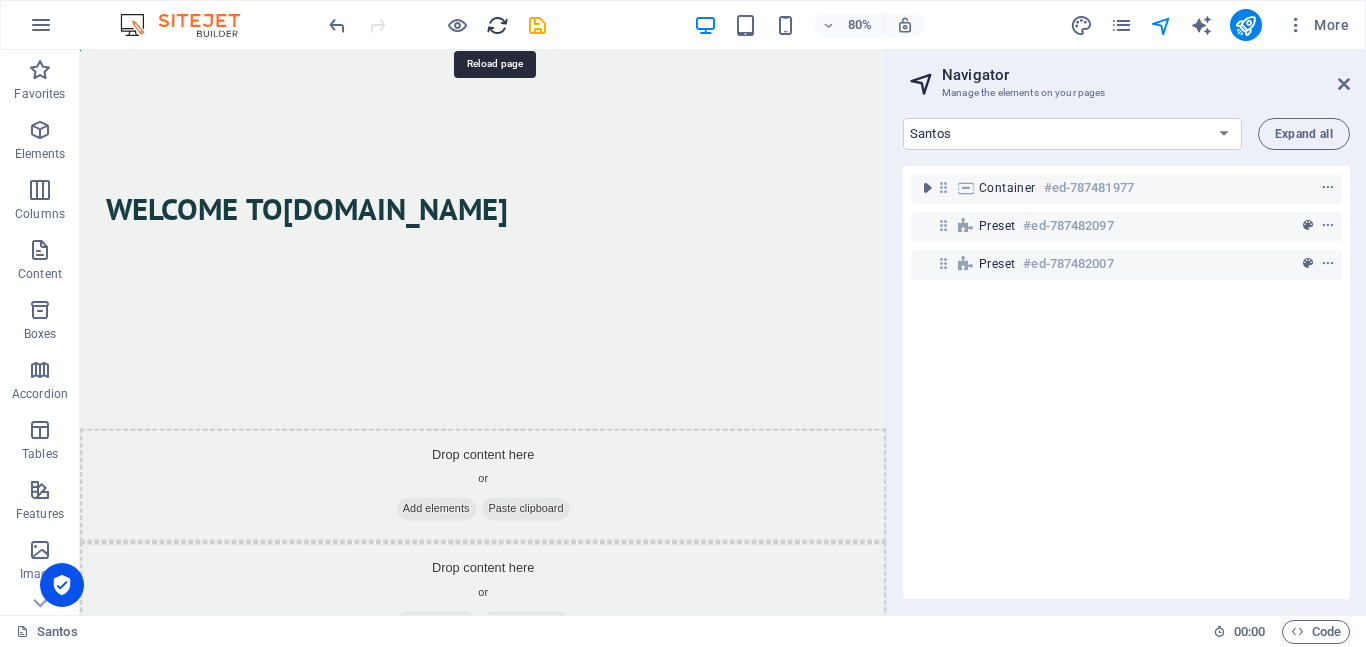 drag, startPoint x: 506, startPoint y: 27, endPoint x: 955, endPoint y: 15, distance: 449.16034 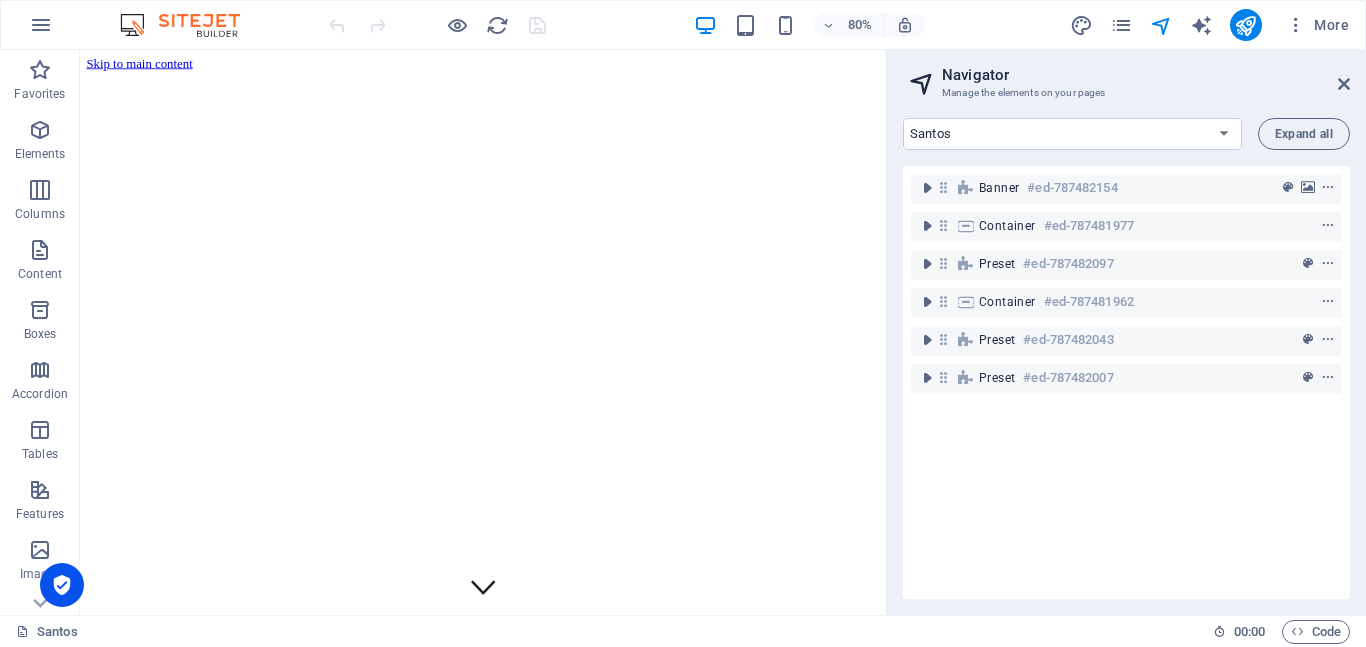 scroll, scrollTop: 0, scrollLeft: 0, axis: both 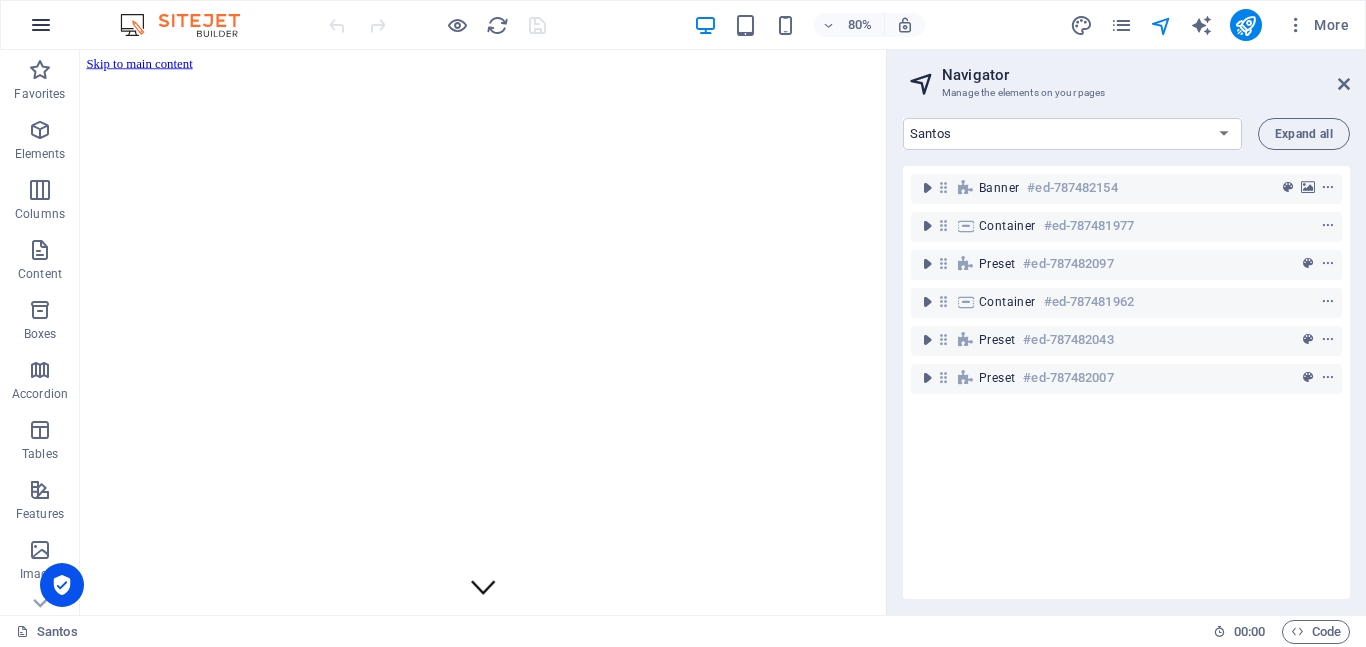 click at bounding box center (41, 25) 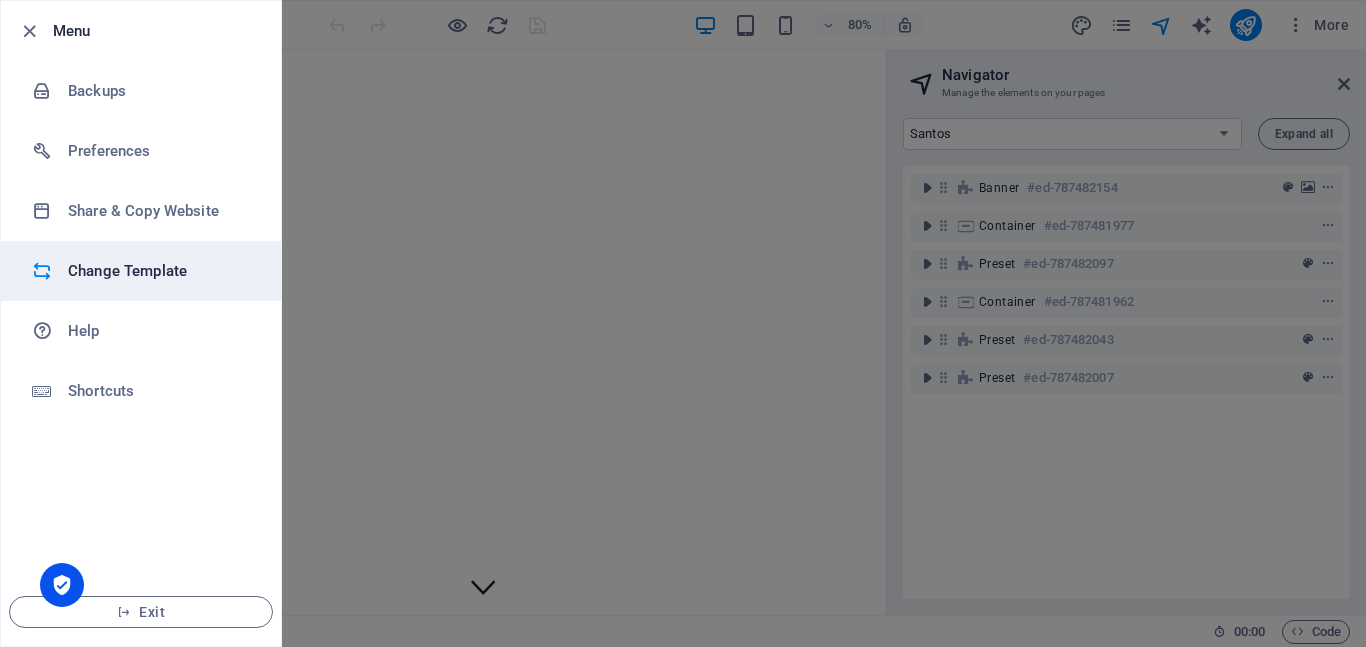 click on "Change Template" at bounding box center [160, 271] 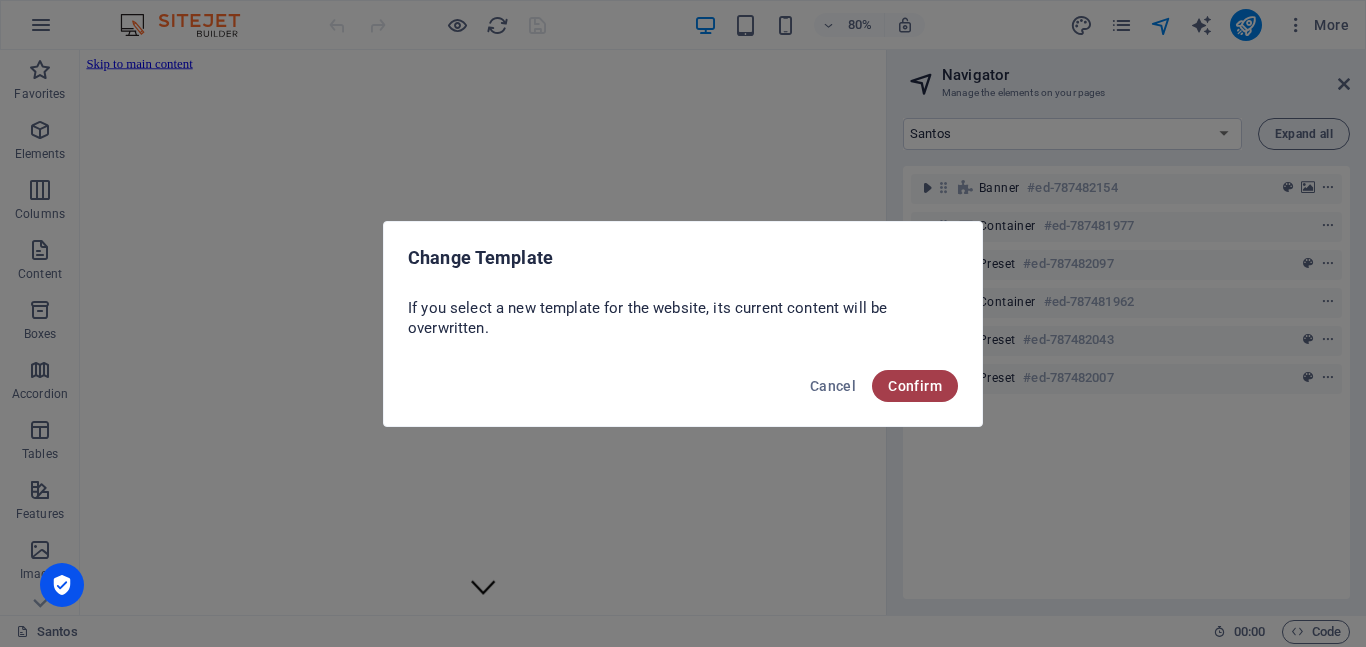 click on "Confirm" at bounding box center [915, 386] 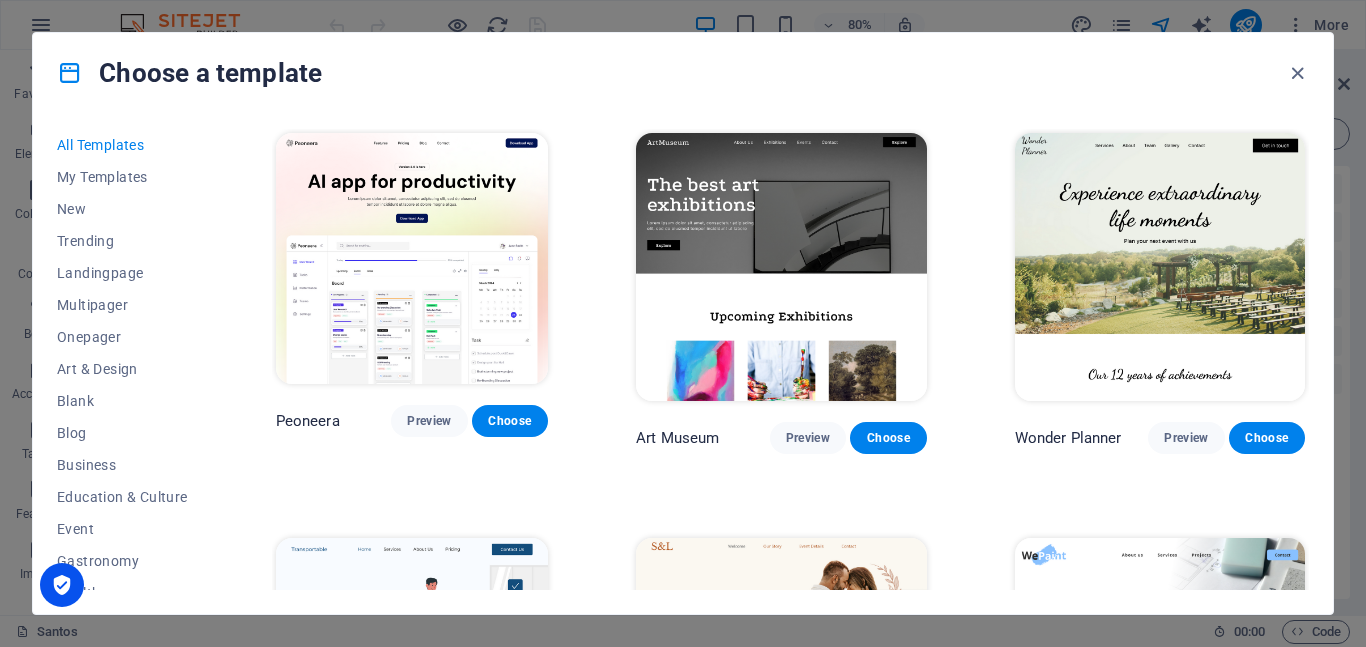 scroll, scrollTop: 339, scrollLeft: 0, axis: vertical 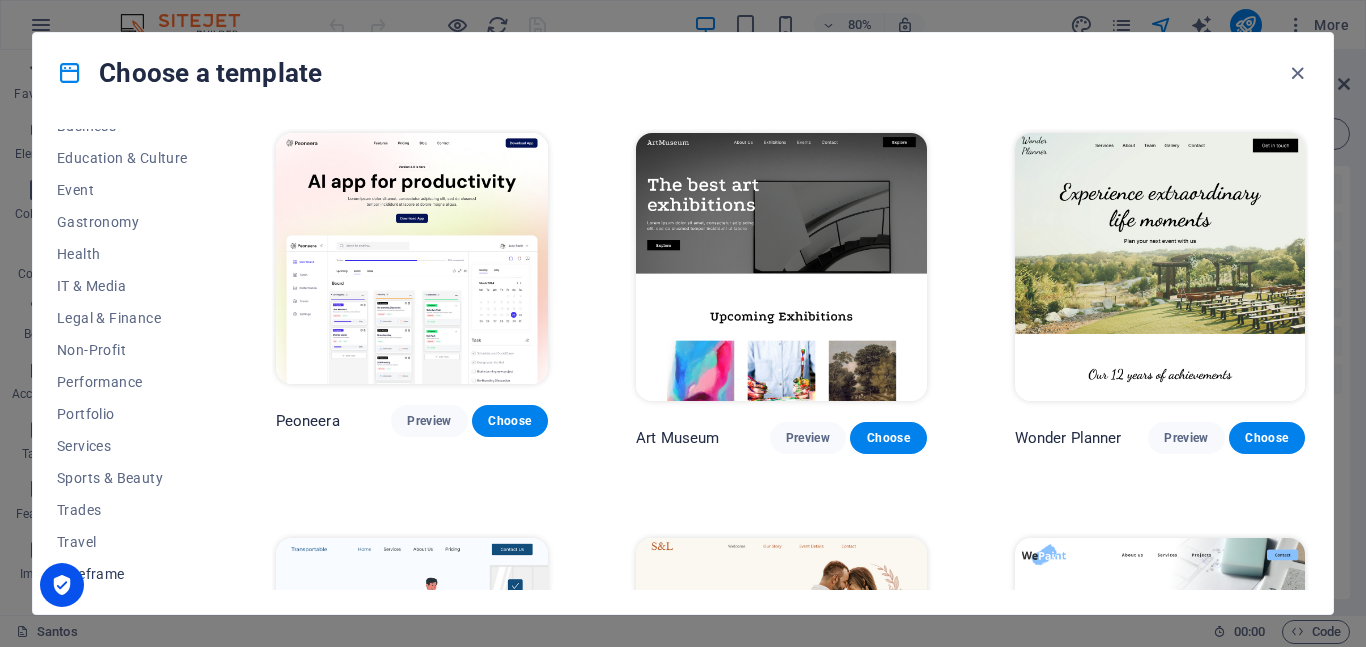 click on "Wireframe" at bounding box center [122, 574] 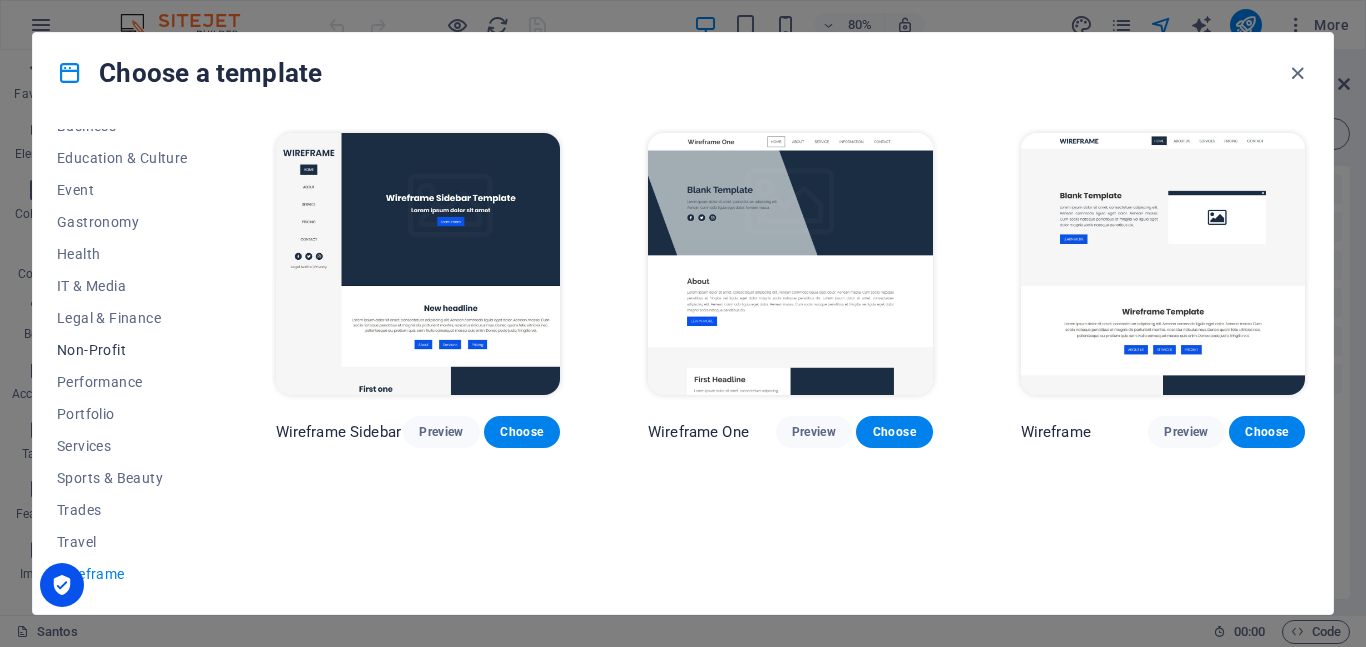 click on "Non-Profit" at bounding box center (122, 350) 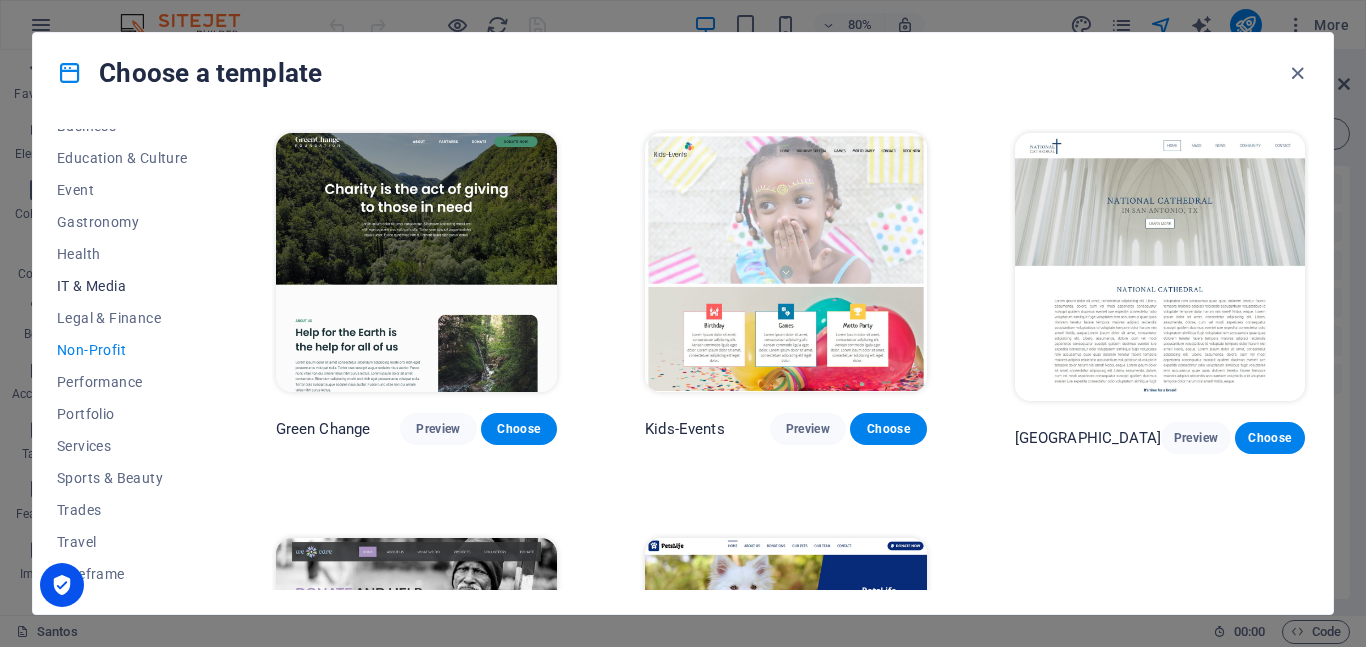 click on "IT & Media" at bounding box center (122, 286) 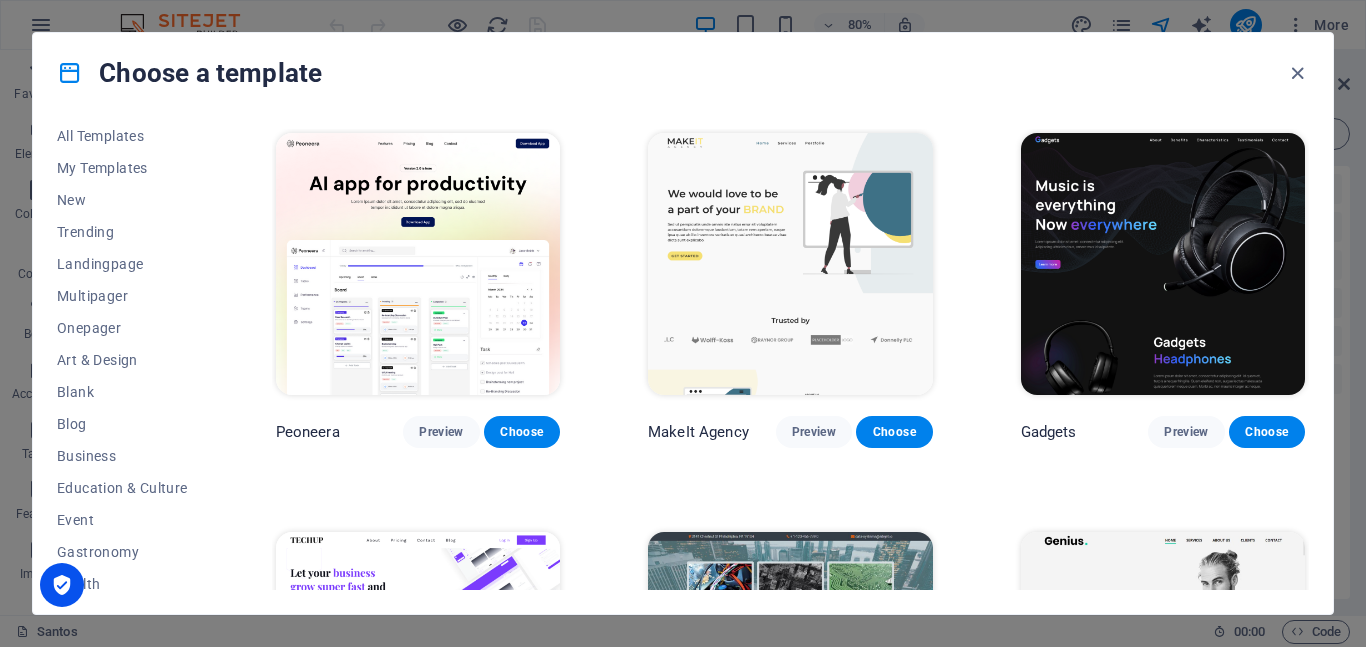 scroll, scrollTop: 0, scrollLeft: 0, axis: both 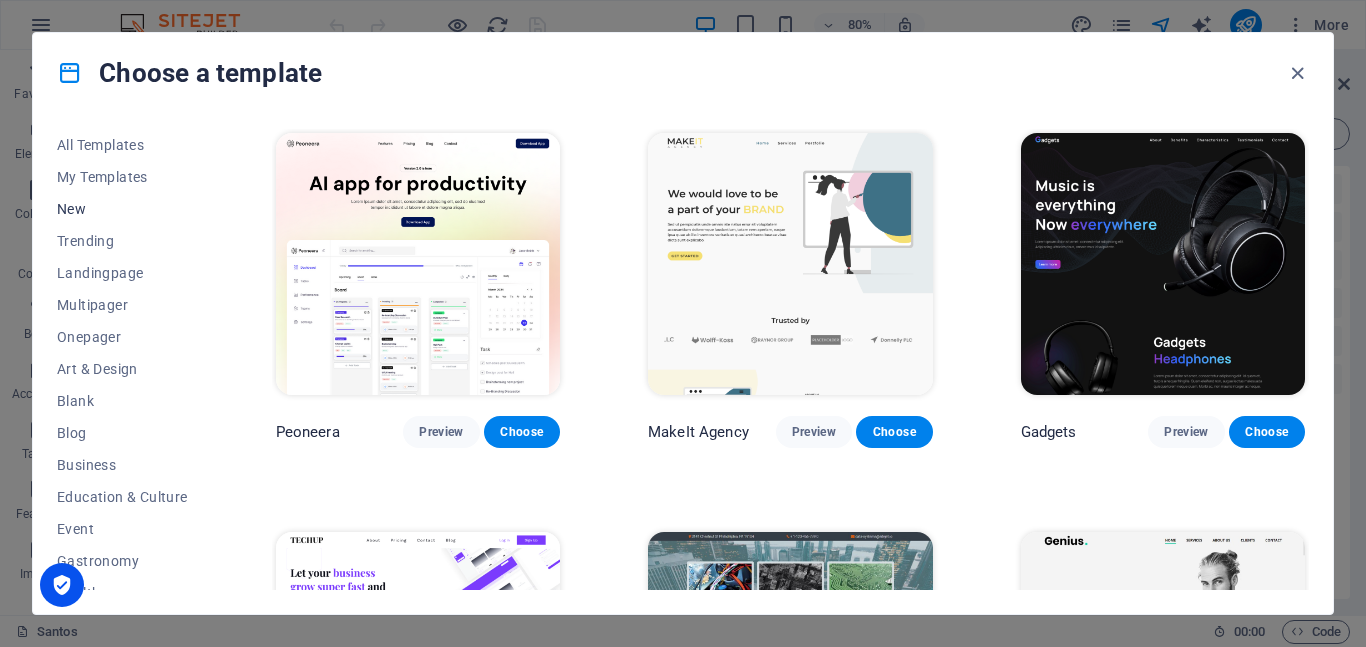 click on "New" at bounding box center [122, 209] 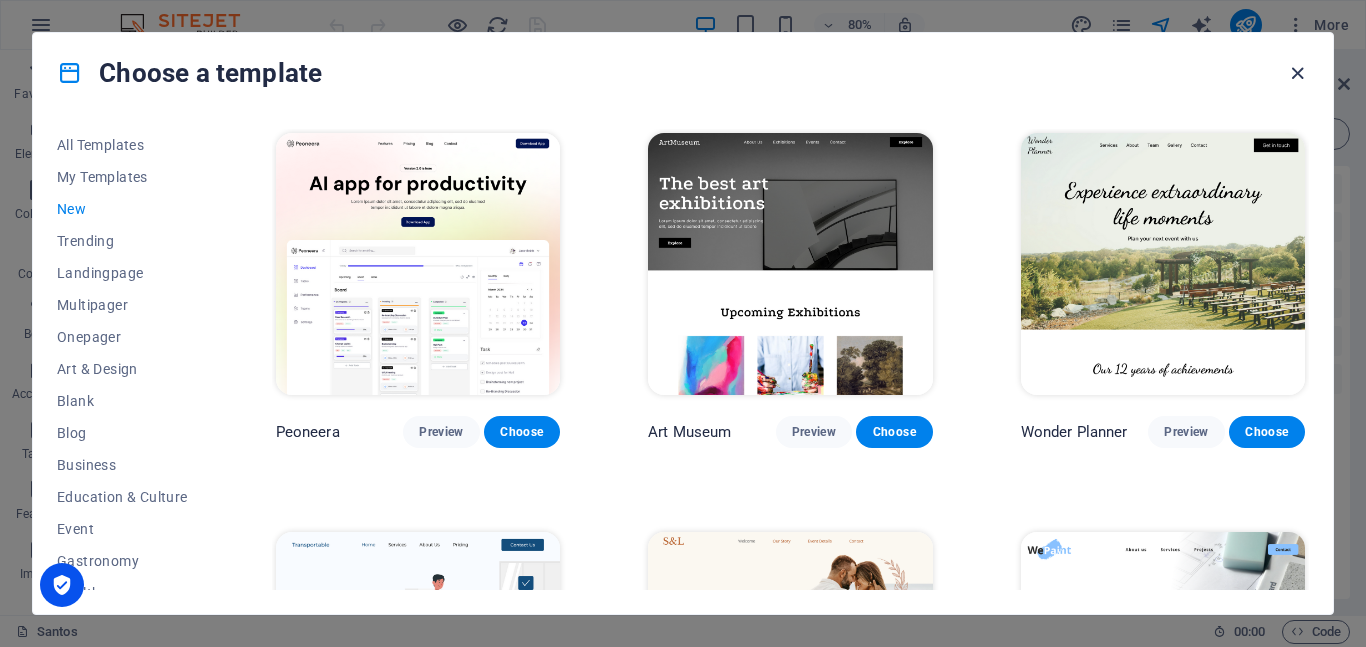 click at bounding box center (1297, 73) 